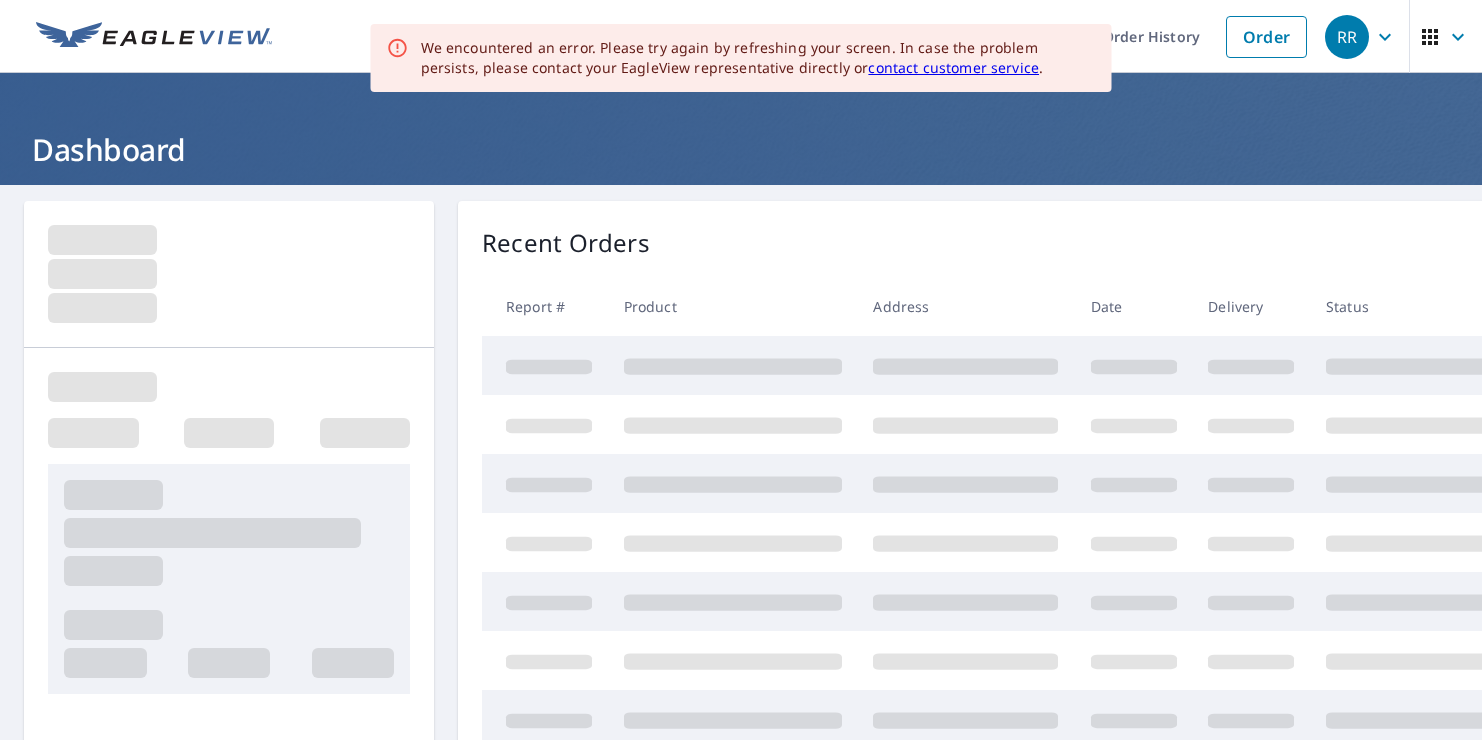 scroll, scrollTop: 0, scrollLeft: 0, axis: both 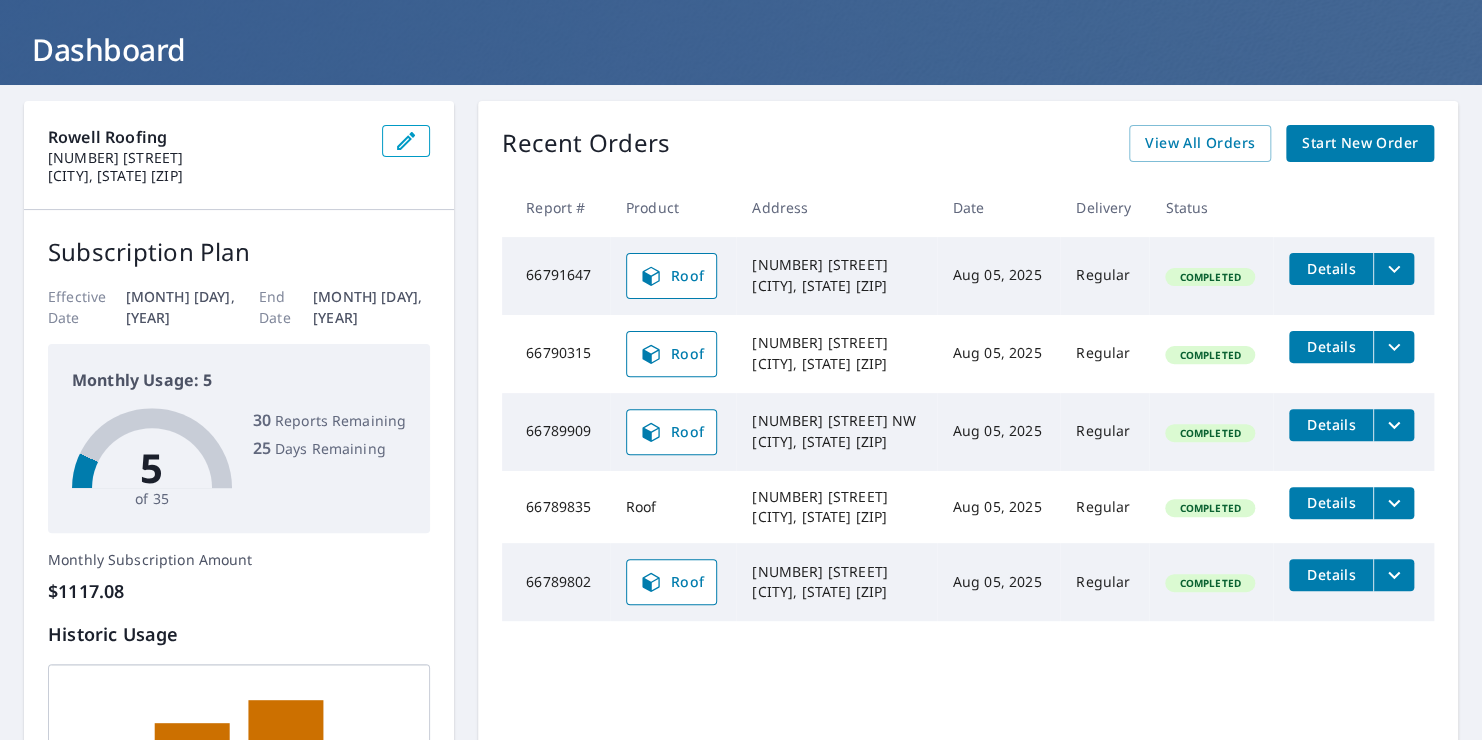 click on "Details" at bounding box center (1353, 503) 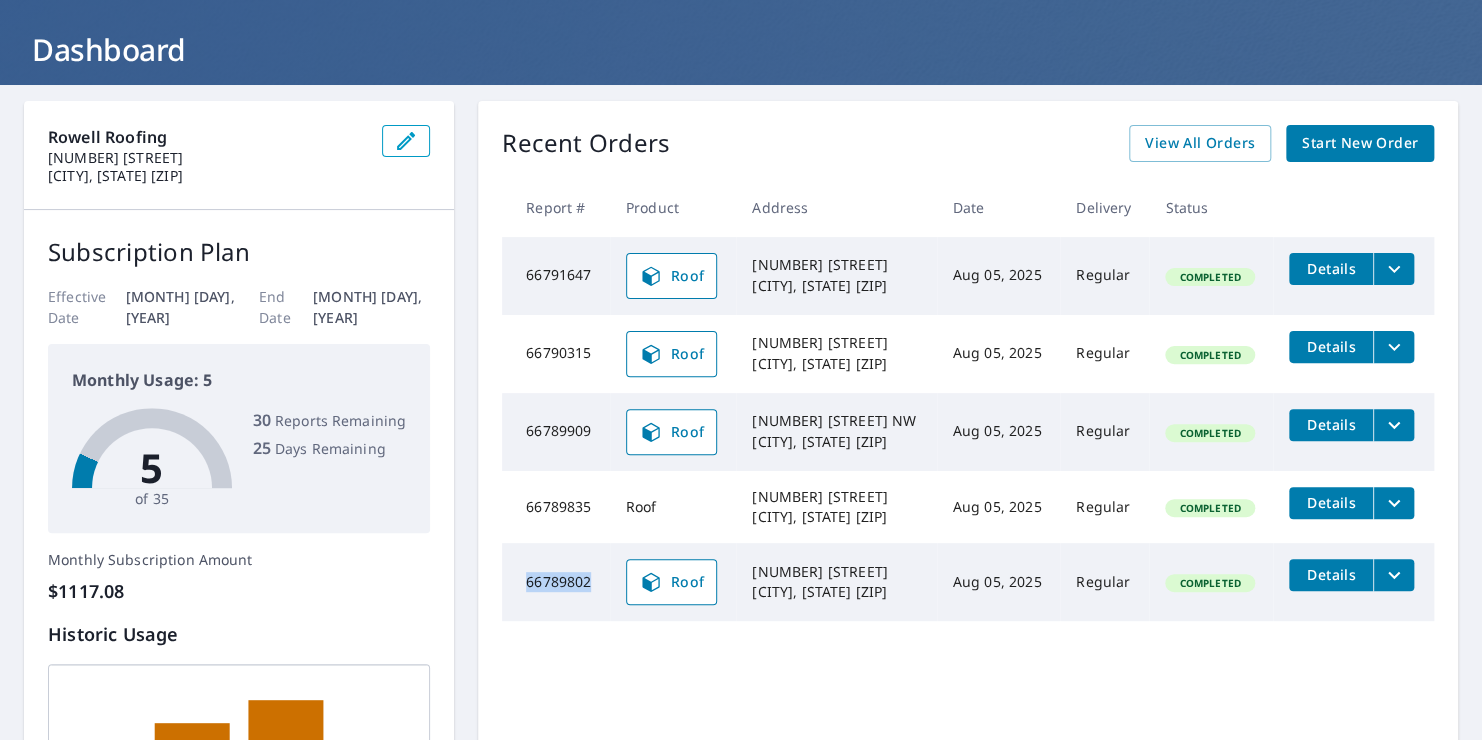 click on "Details" at bounding box center (1353, 503) 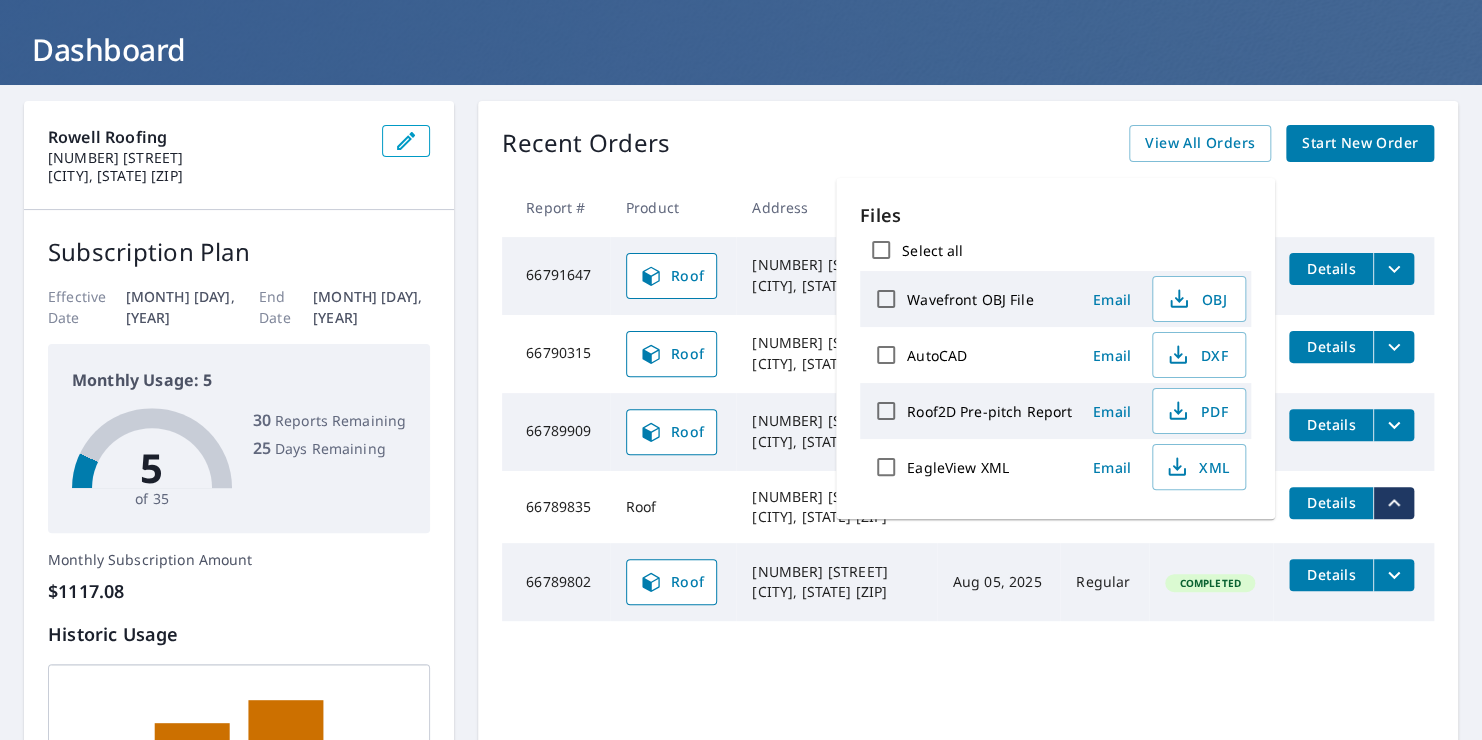 click on "5330 Hutto Ln
Jay, FL 32565" at bounding box center (836, 507) 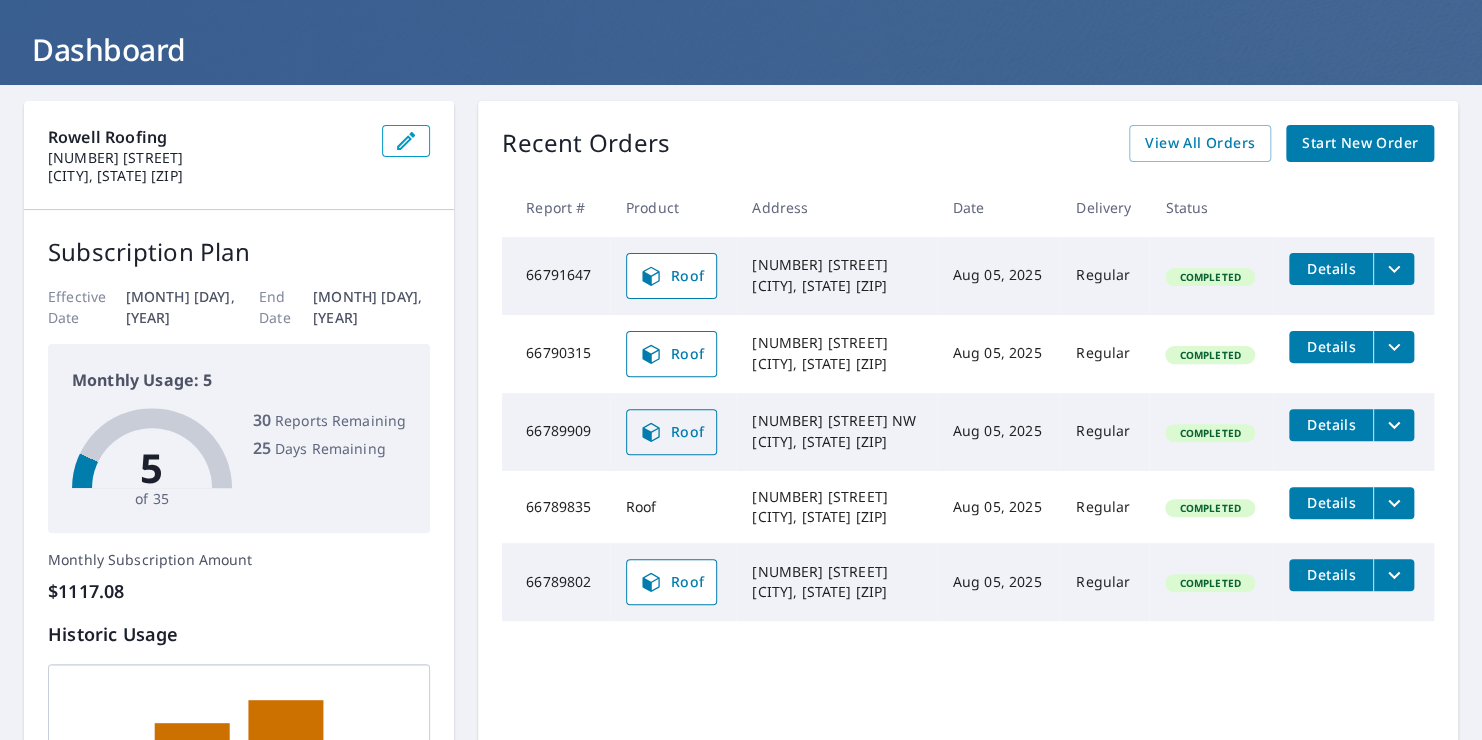 click on "Roof" at bounding box center (672, 432) 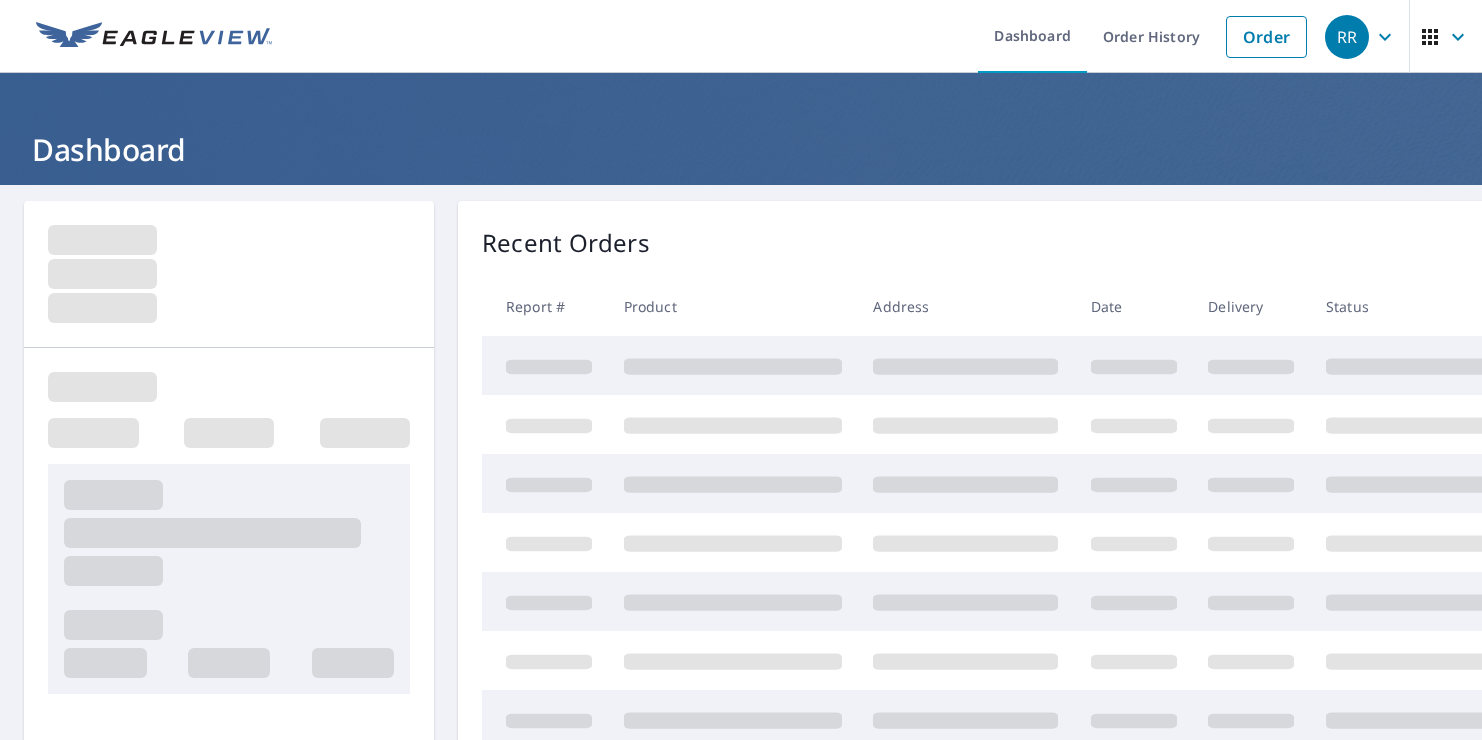scroll, scrollTop: 0, scrollLeft: 0, axis: both 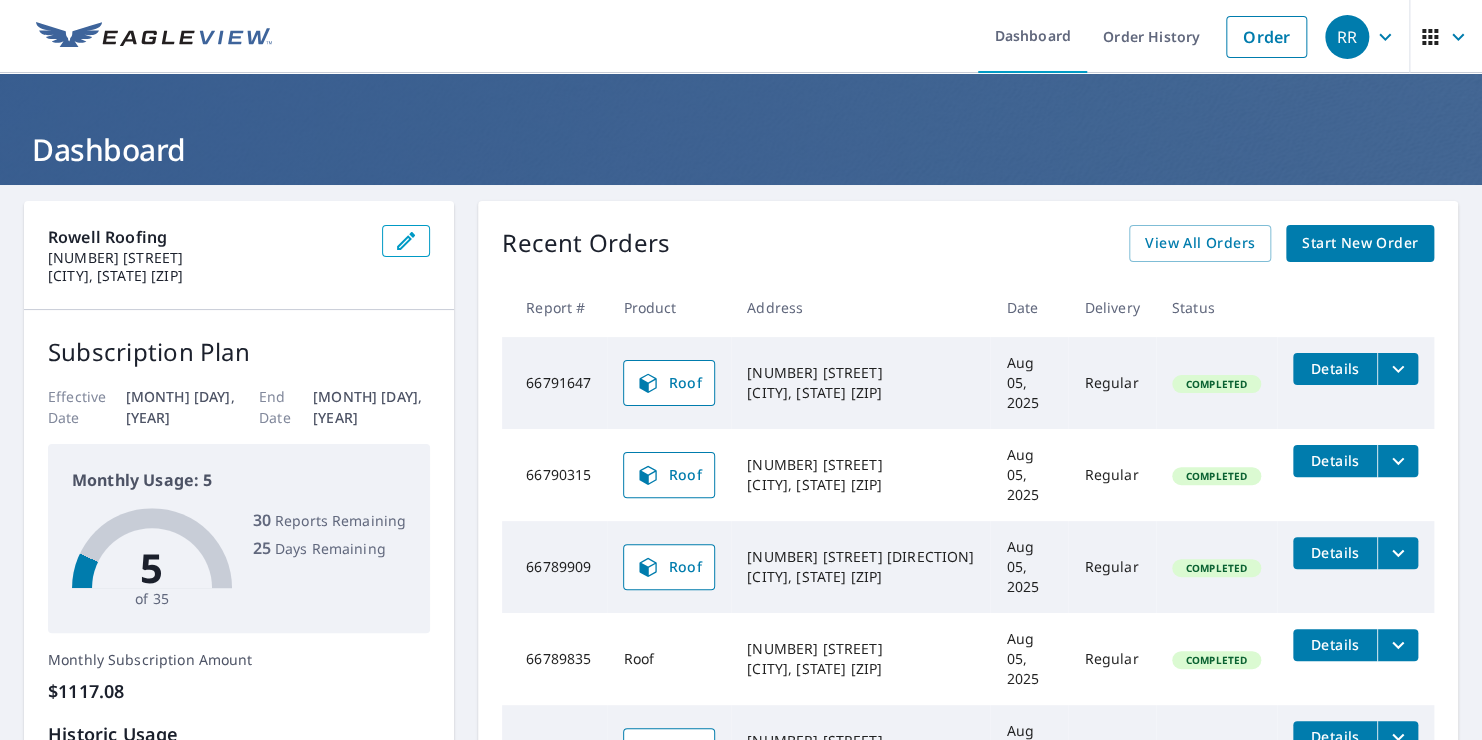 click on "Details" at bounding box center [1335, 552] 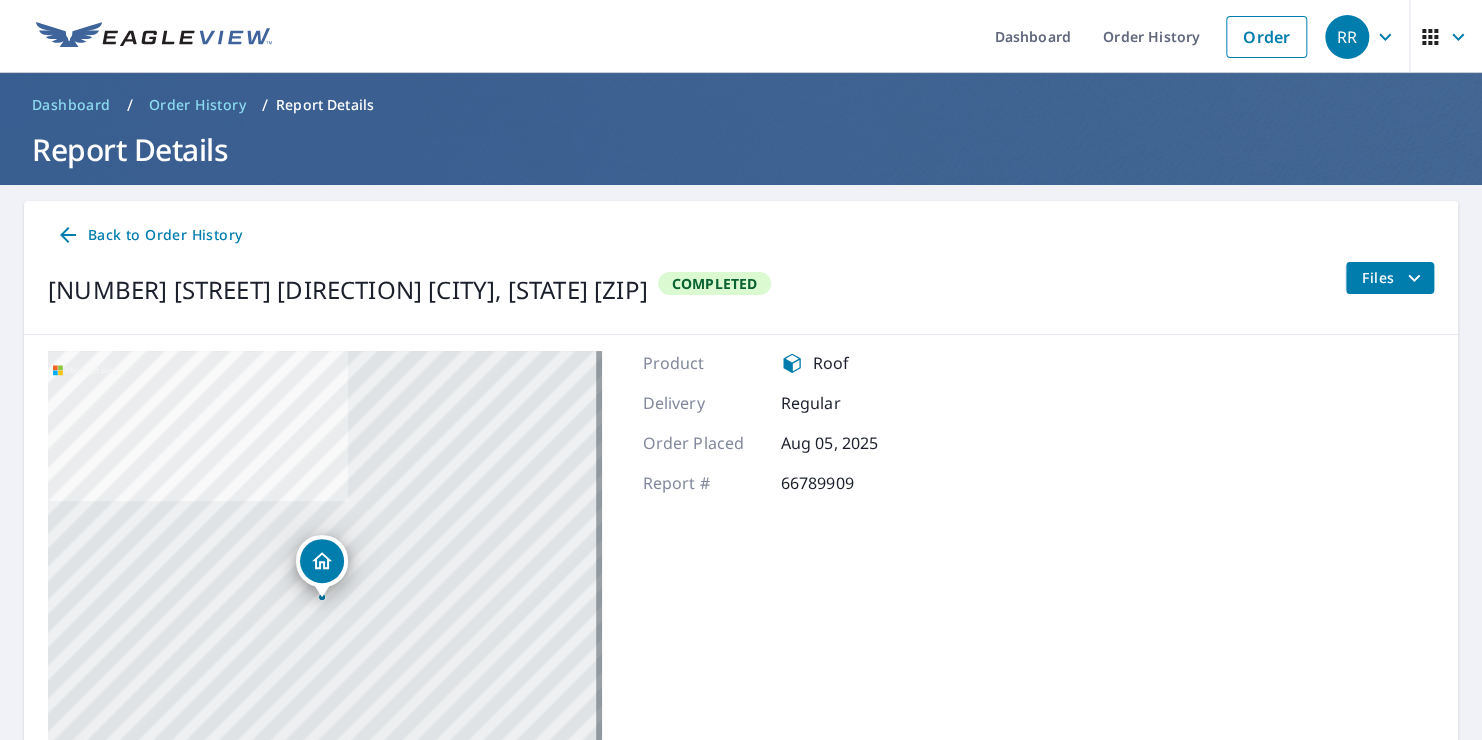 click on "Files" at bounding box center [1389, 278] 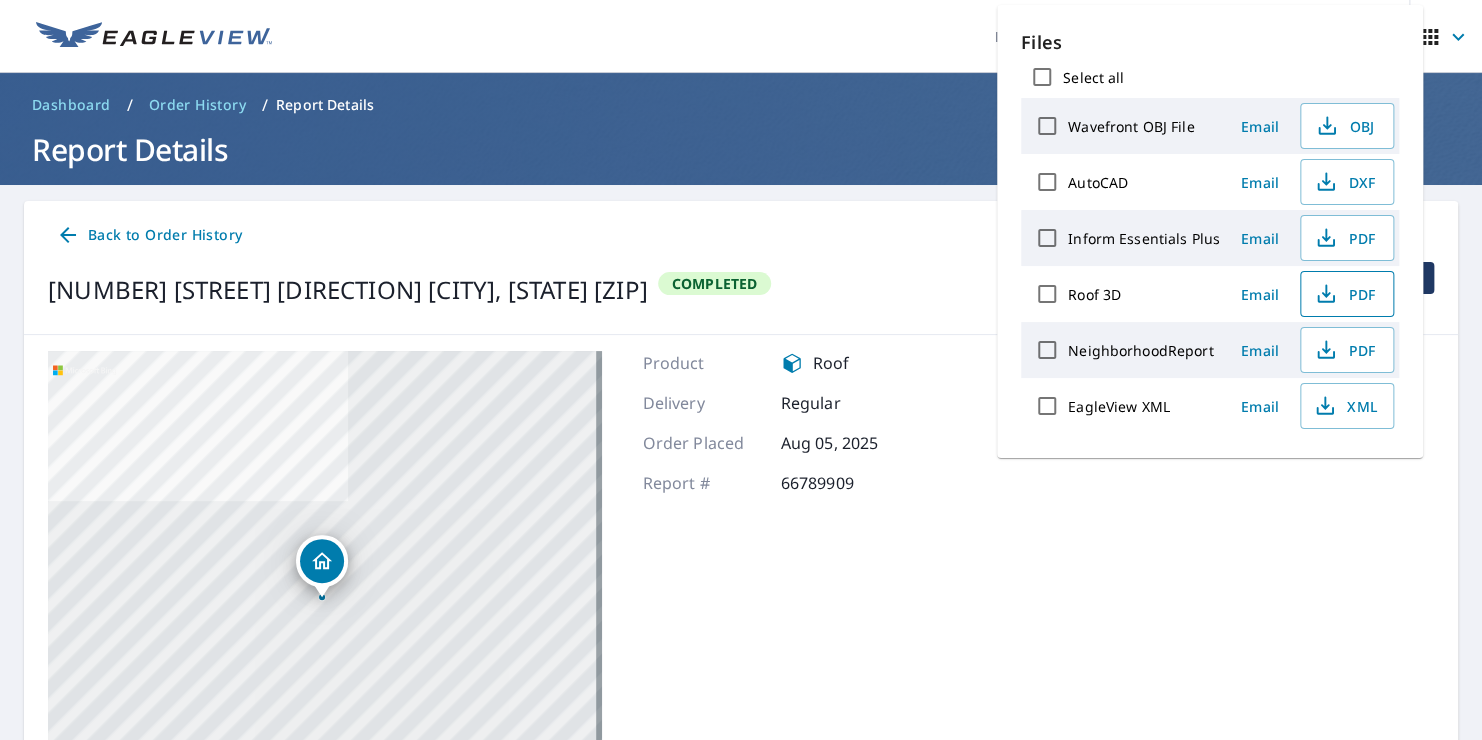 click on "PDF" at bounding box center [1345, 294] 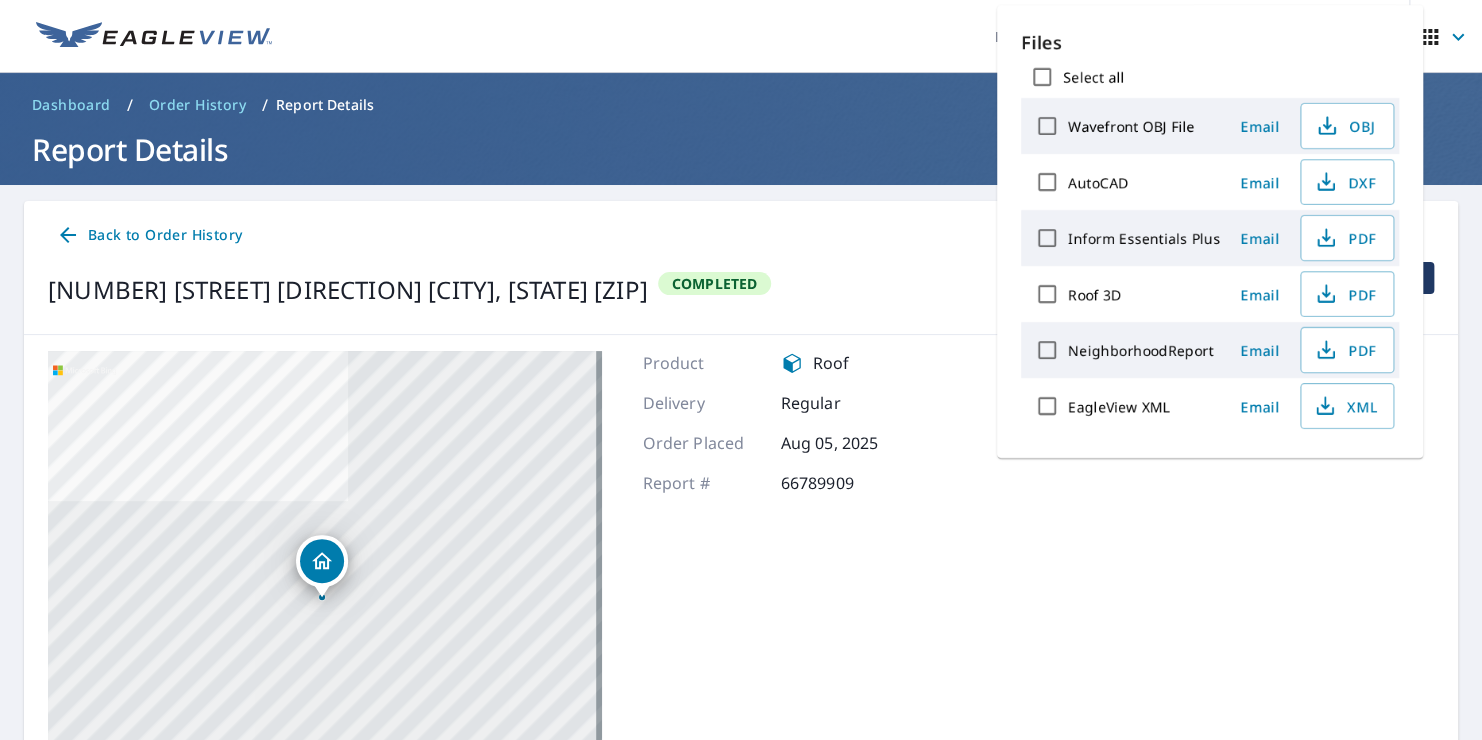 click on "203 Watson Dr NW
Fort Walton Beach, FL 32548 Completed Files" at bounding box center [741, 290] 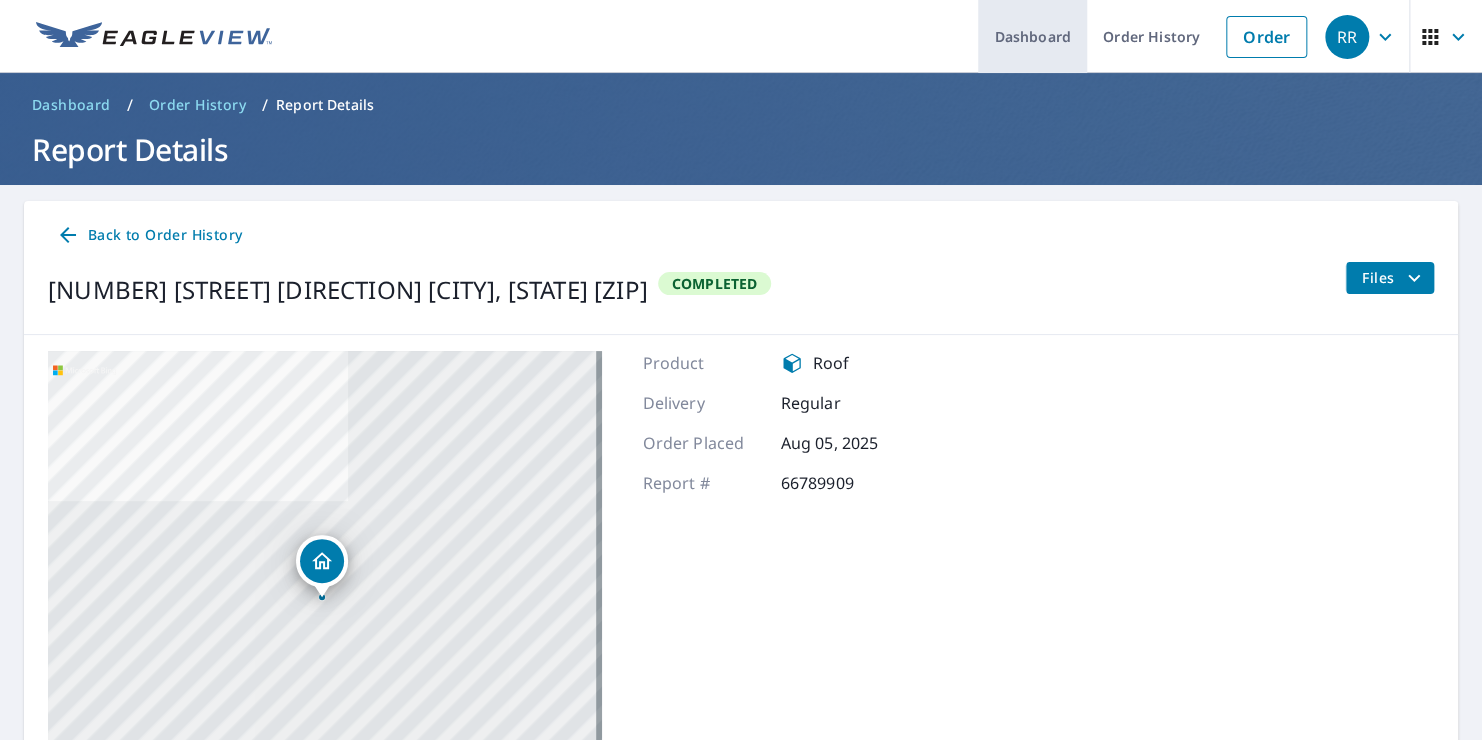 click on "Dashboard" at bounding box center (1032, 36) 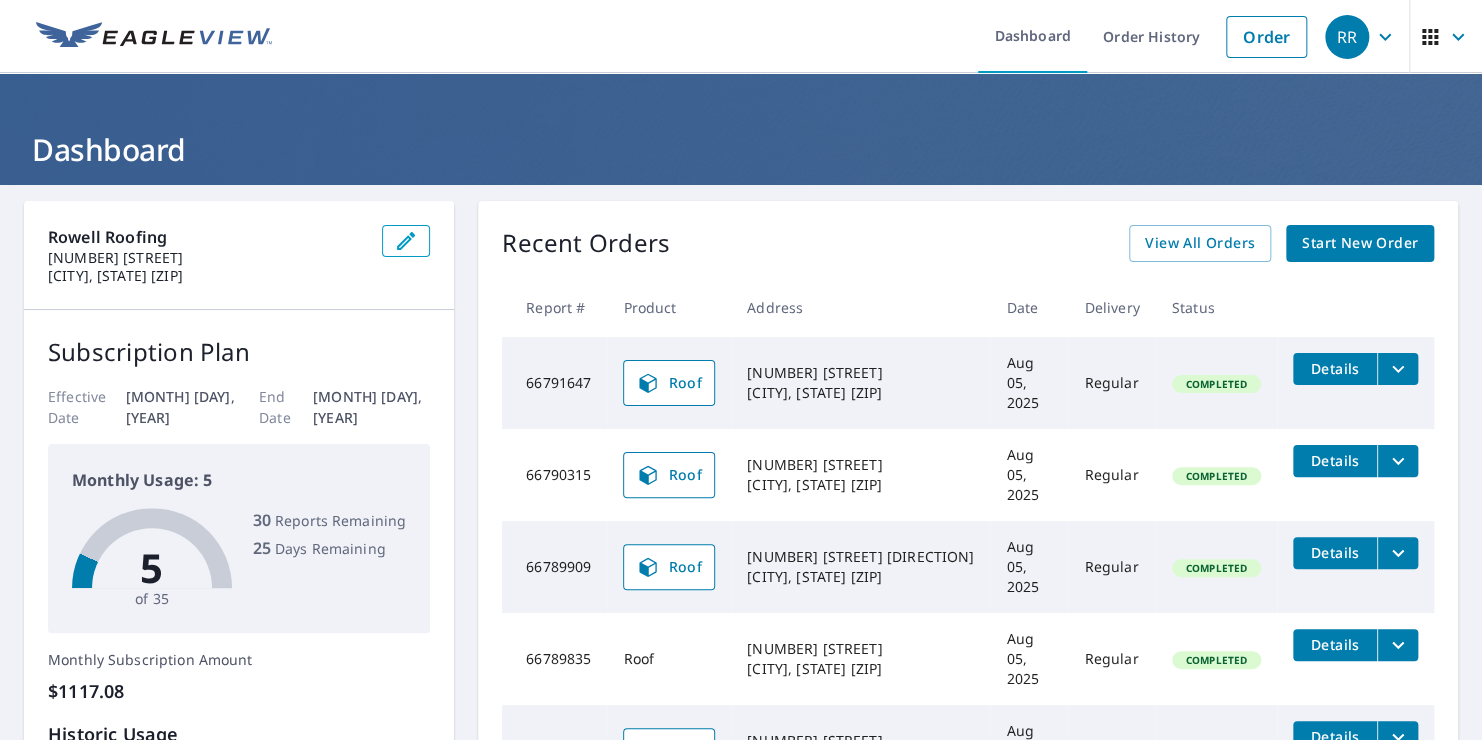 click on "Details" at bounding box center (1335, 368) 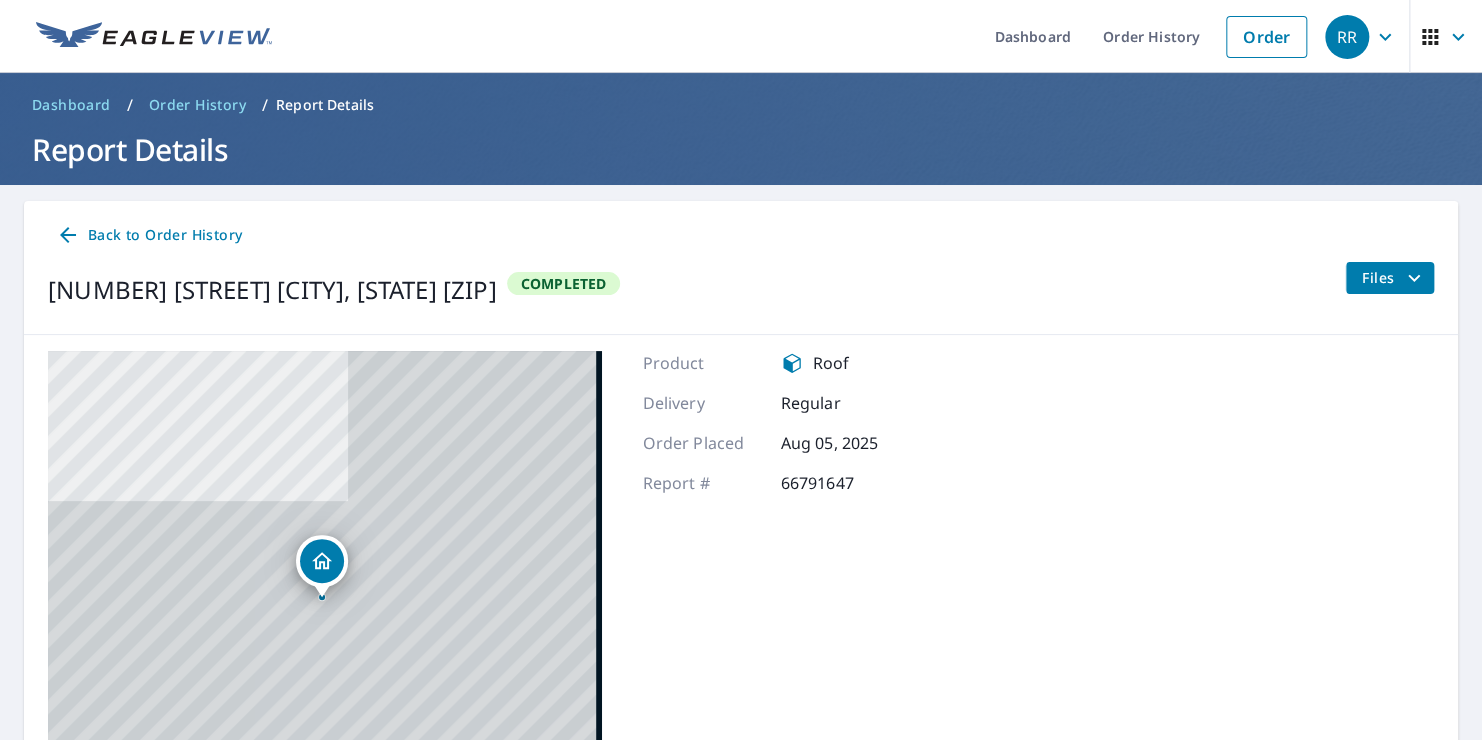 click on "Back to Order History 835 Kell Aire Dr
Destin, FL 32541 Completed Files" at bounding box center (741, 268) 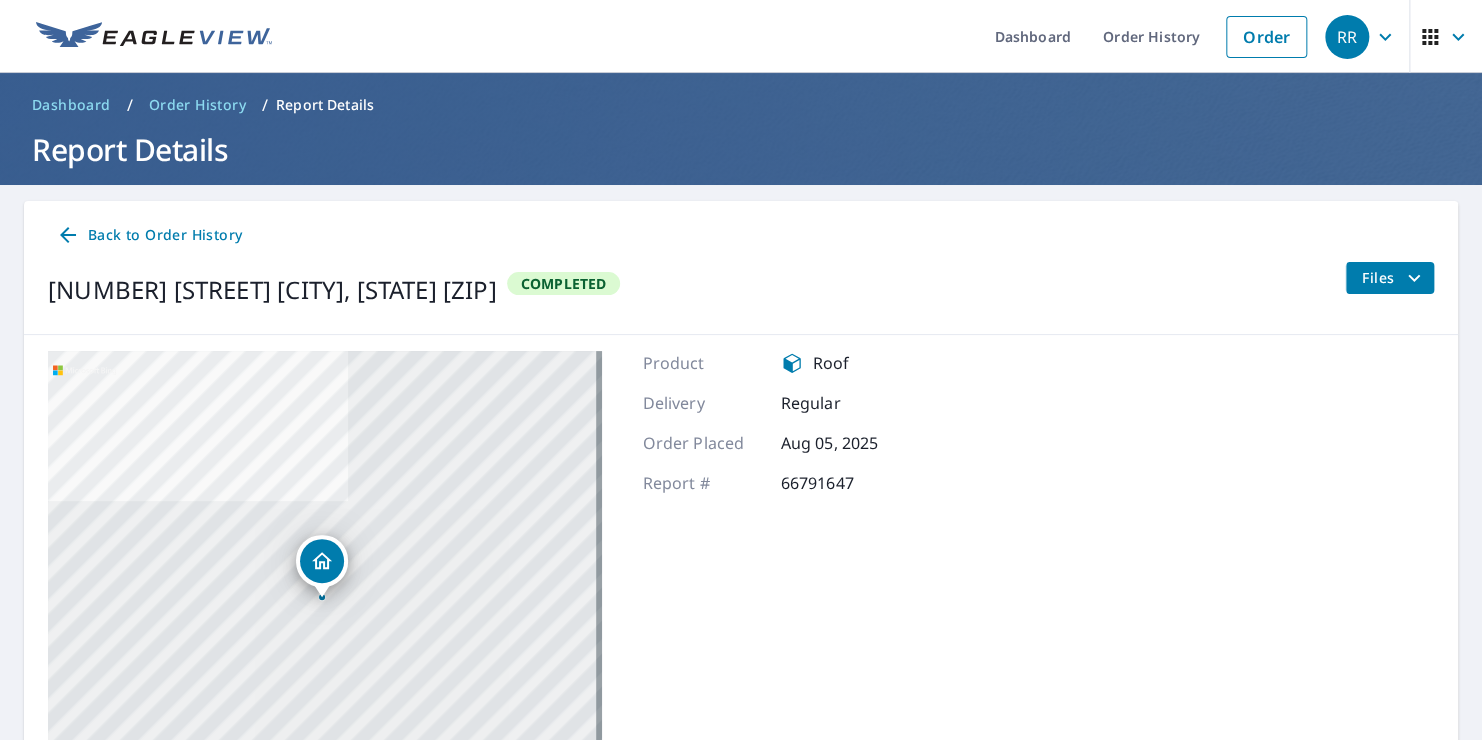 click on "Files" at bounding box center [1389, 278] 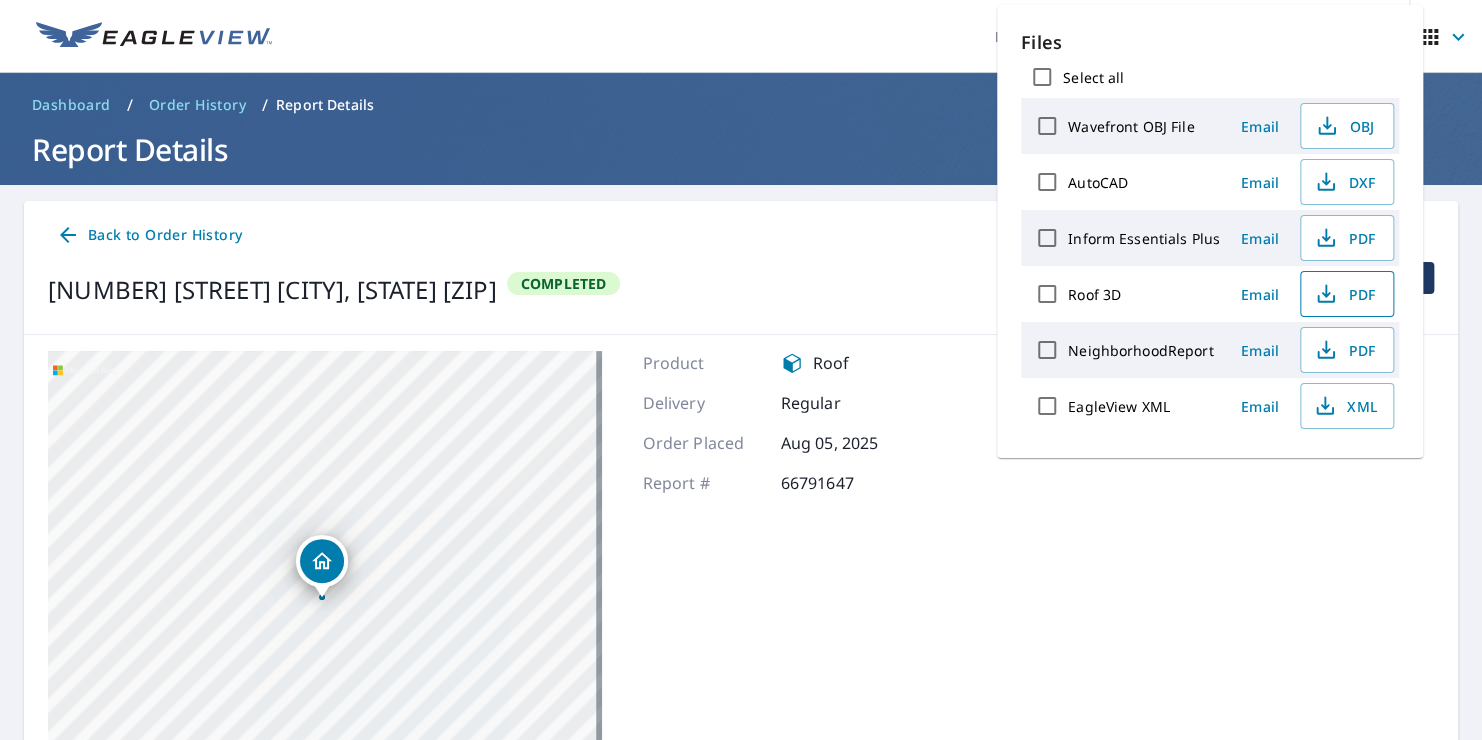 click 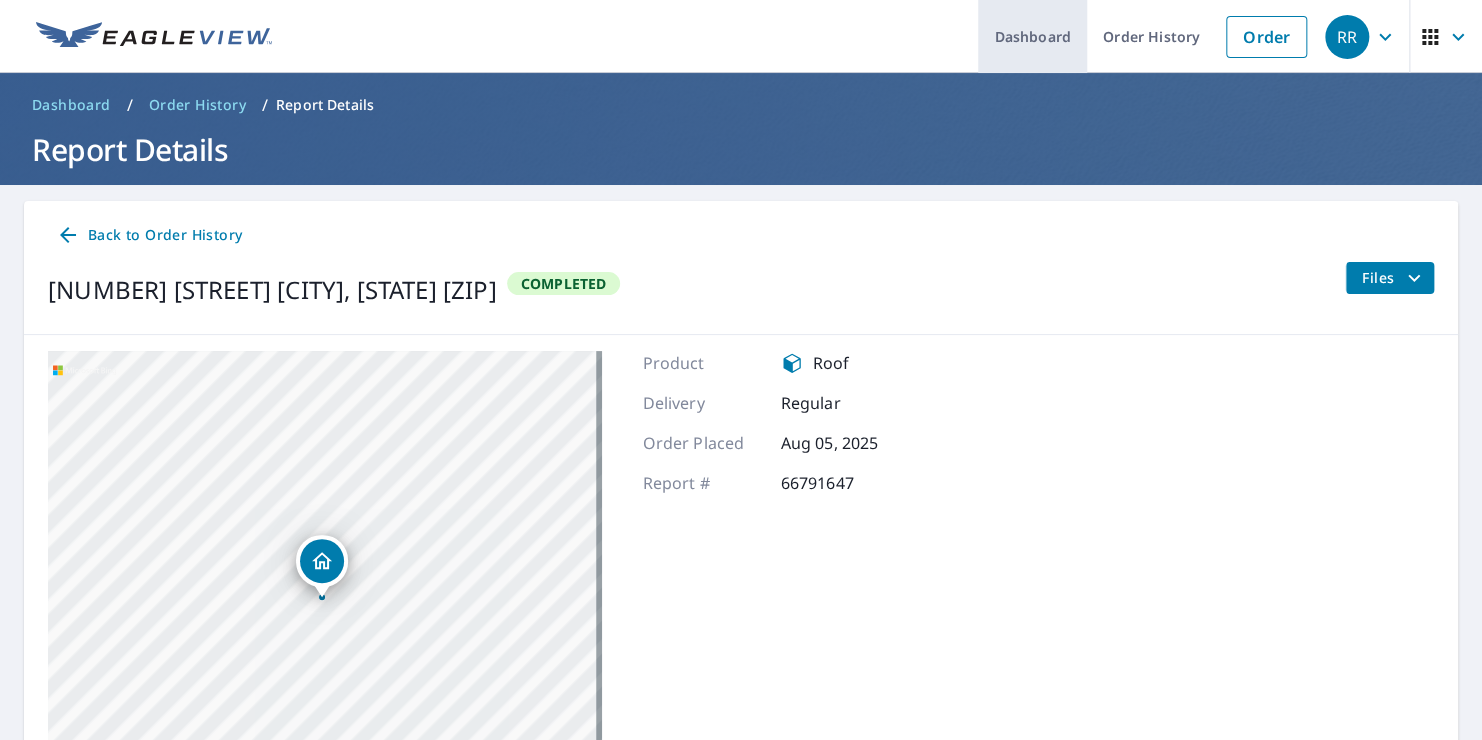 click on "Dashboard" at bounding box center (1032, 36) 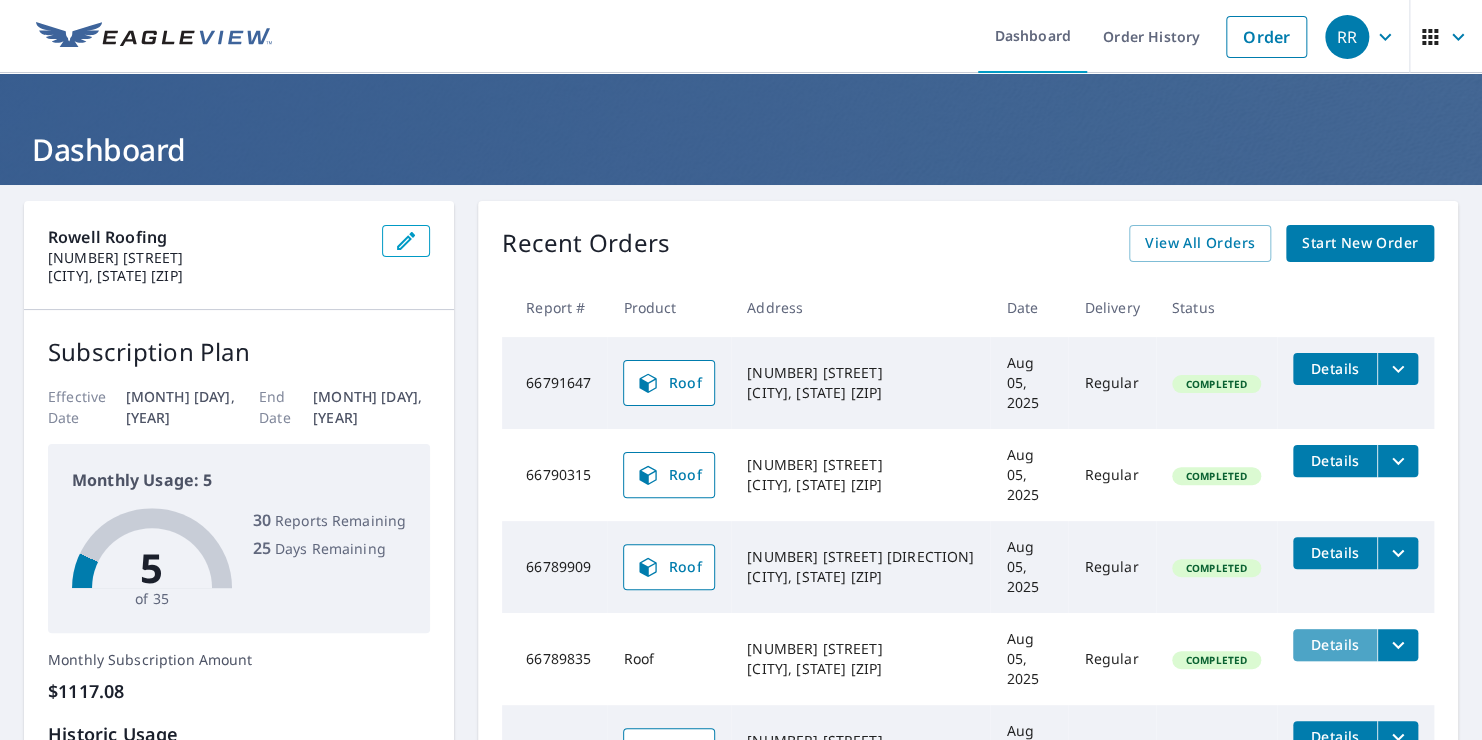click on "Details" at bounding box center [1335, 644] 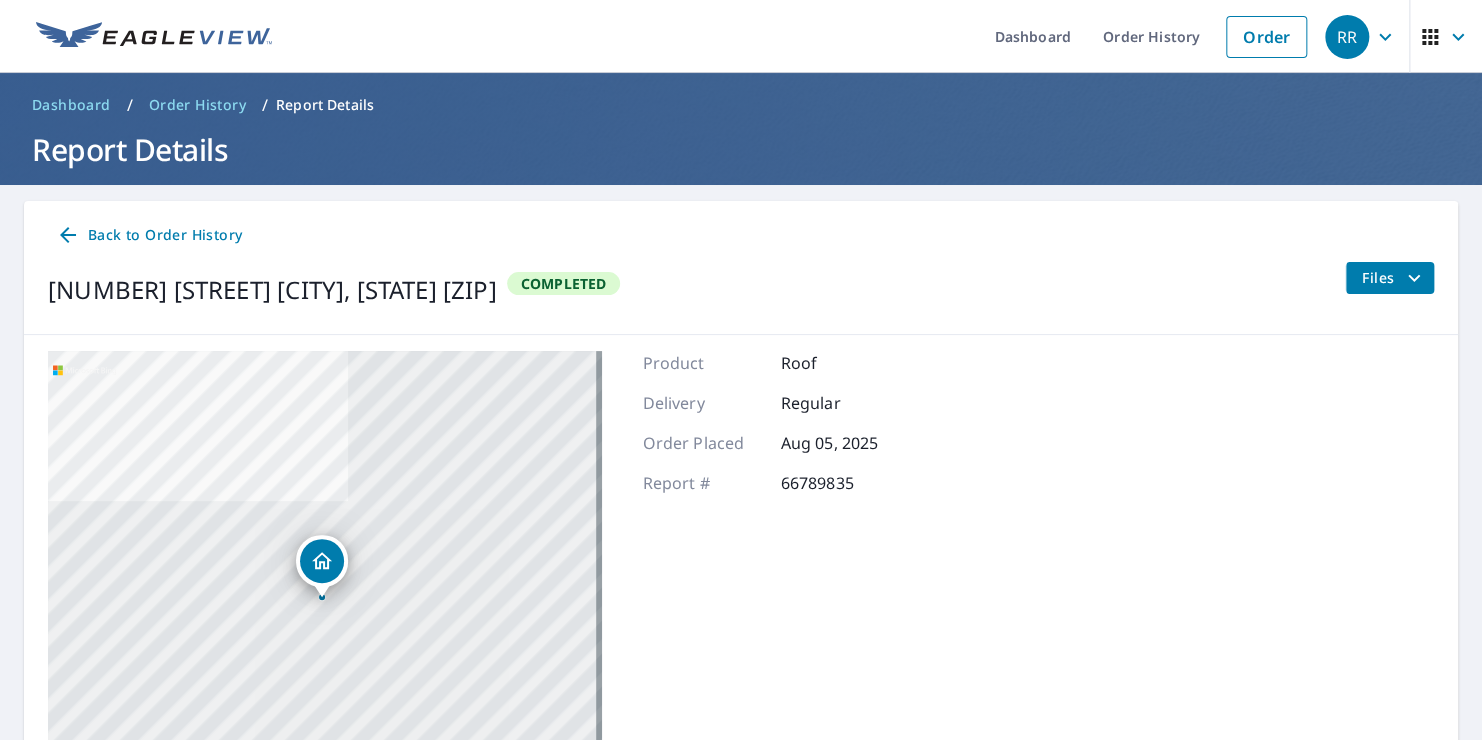 click 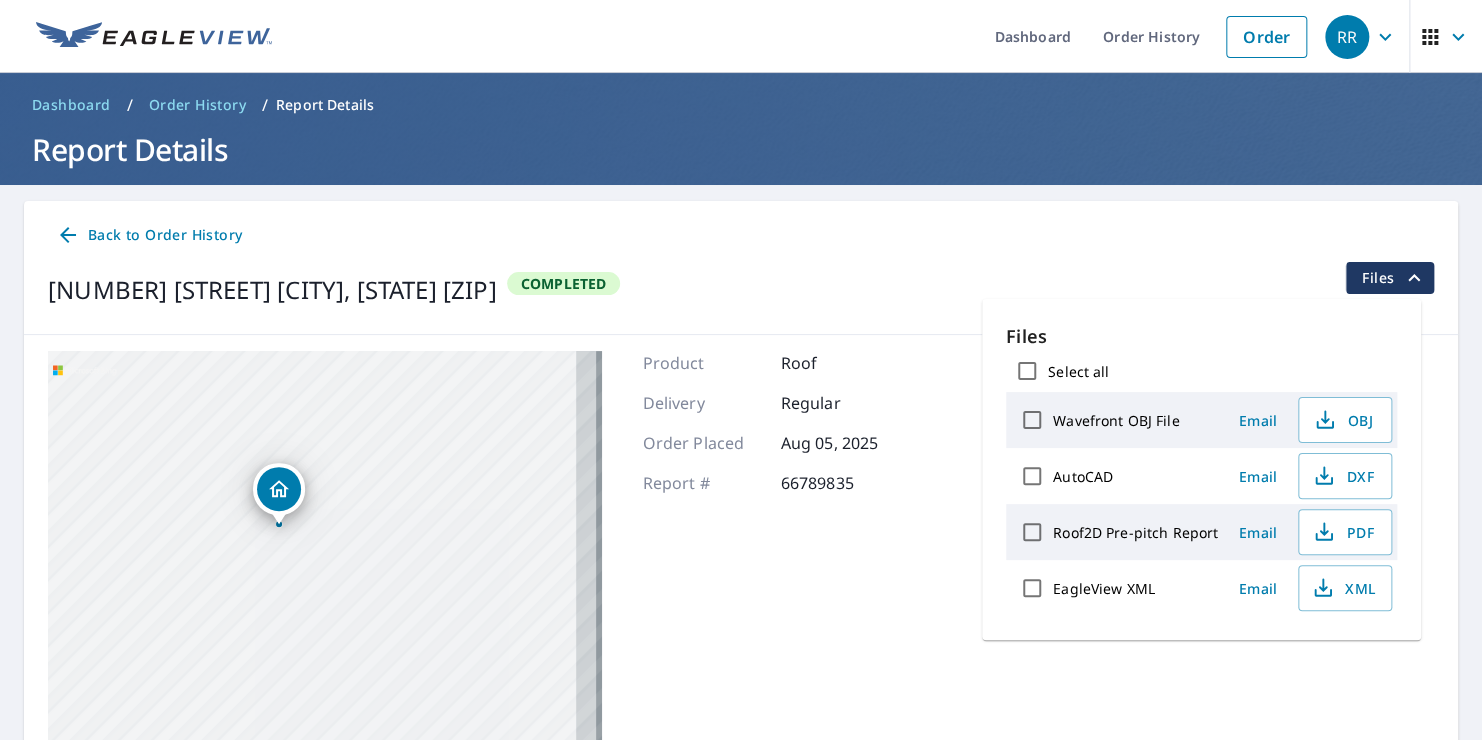drag, startPoint x: 472, startPoint y: 652, endPoint x: 208, endPoint y: 471, distance: 320.08905 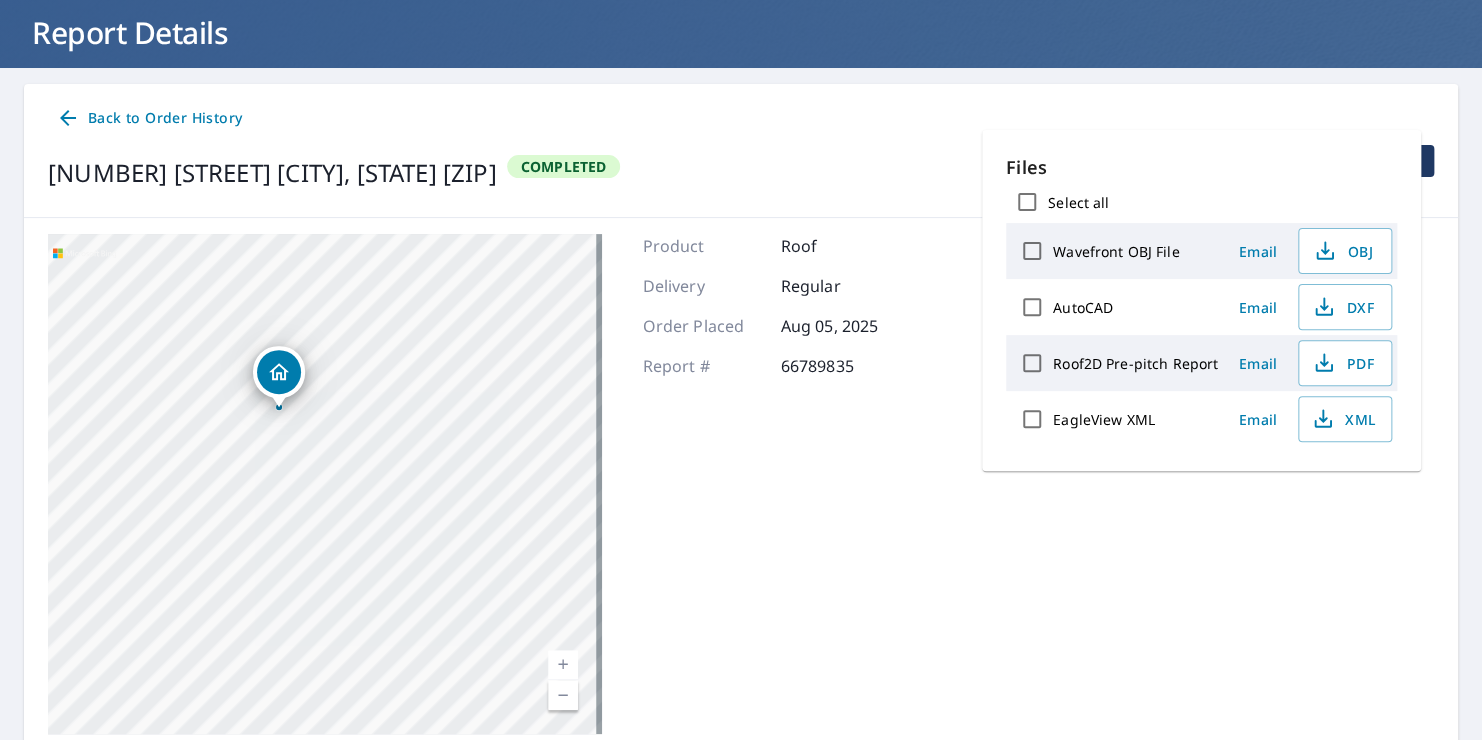 scroll, scrollTop: 0, scrollLeft: 0, axis: both 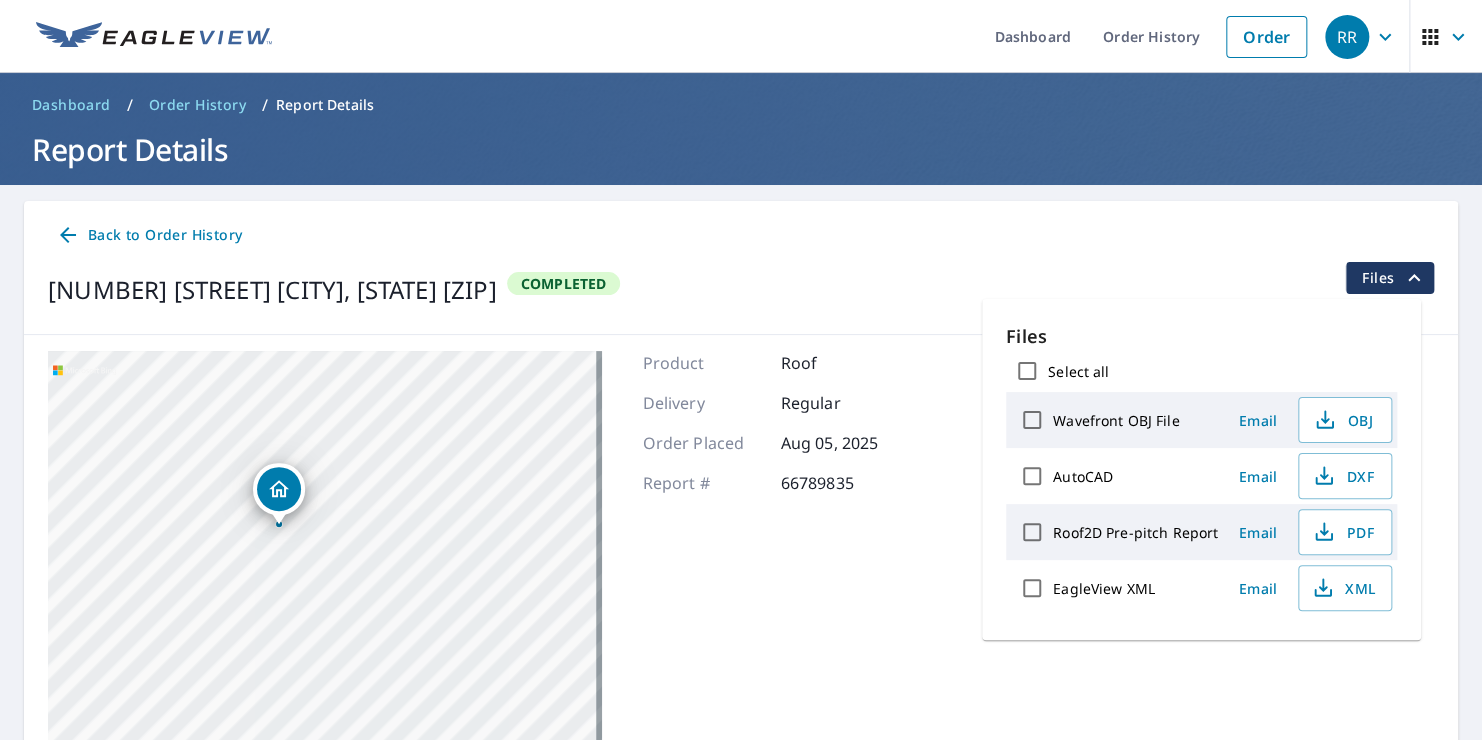 click on "Back to Order History" at bounding box center [149, 235] 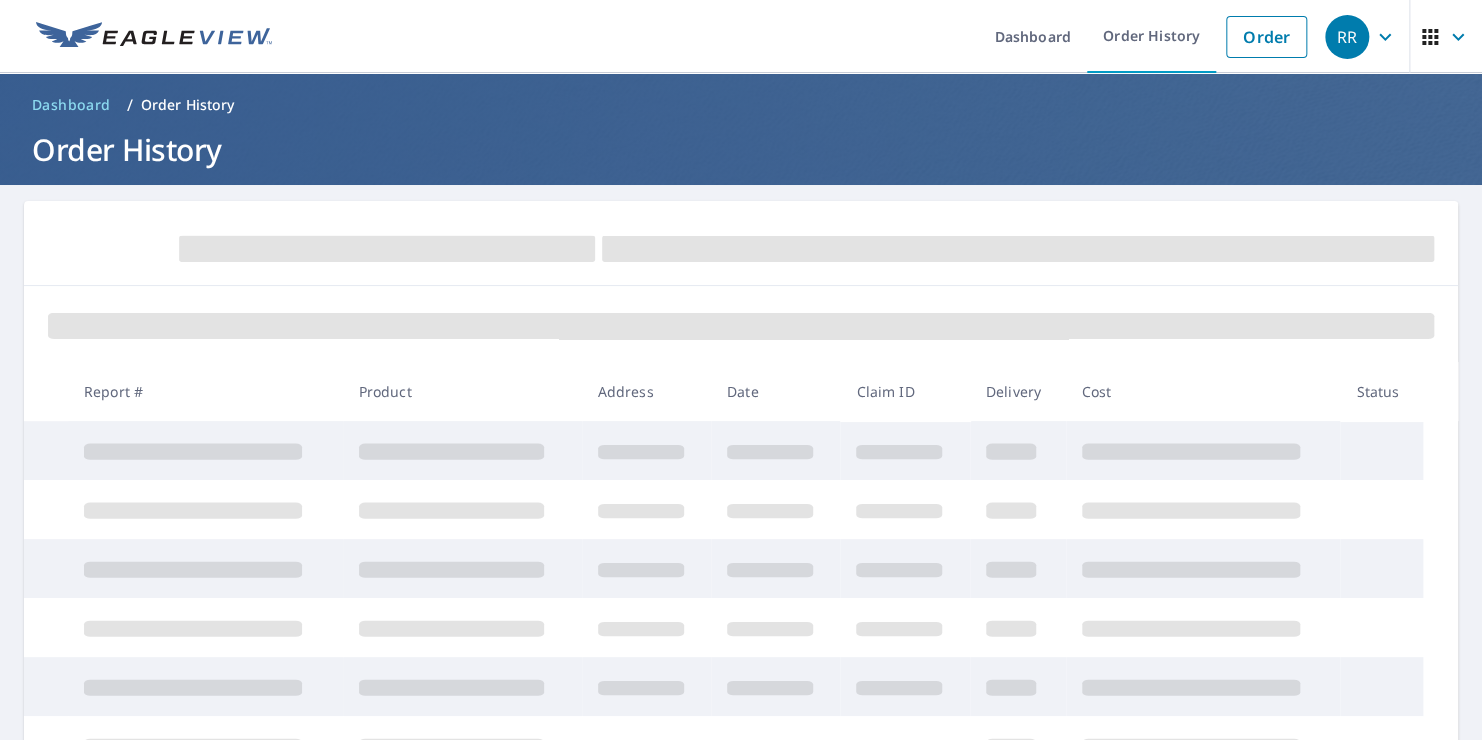 scroll, scrollTop: 100, scrollLeft: 0, axis: vertical 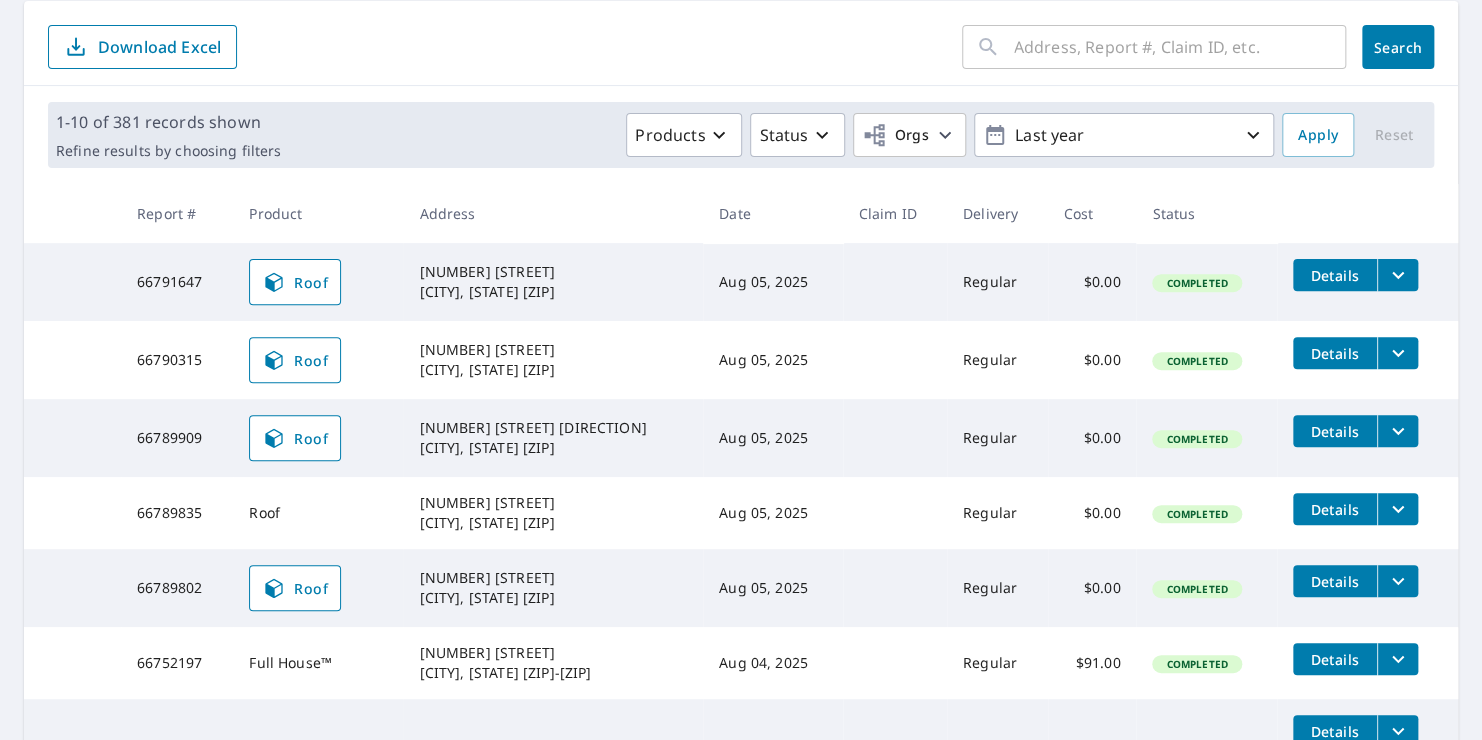 click 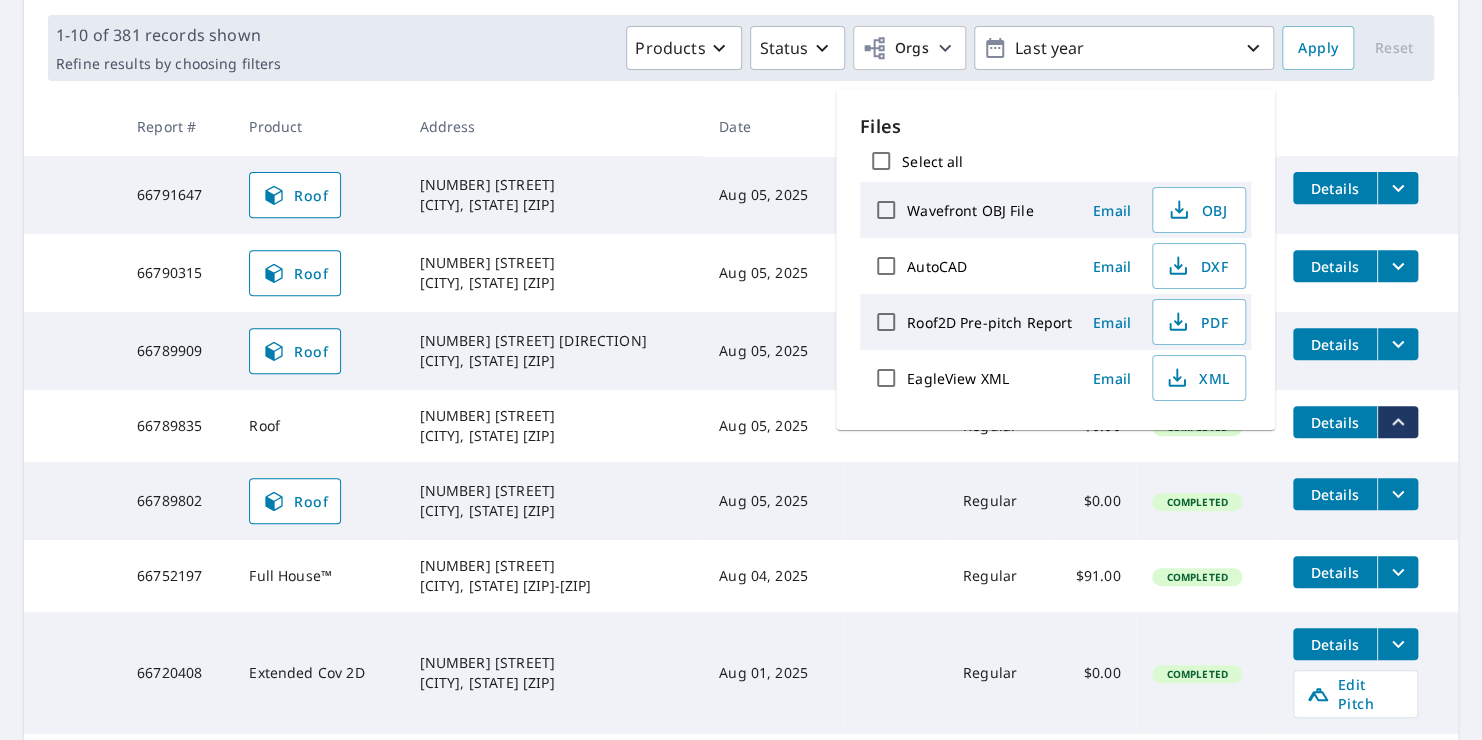 scroll, scrollTop: 300, scrollLeft: 0, axis: vertical 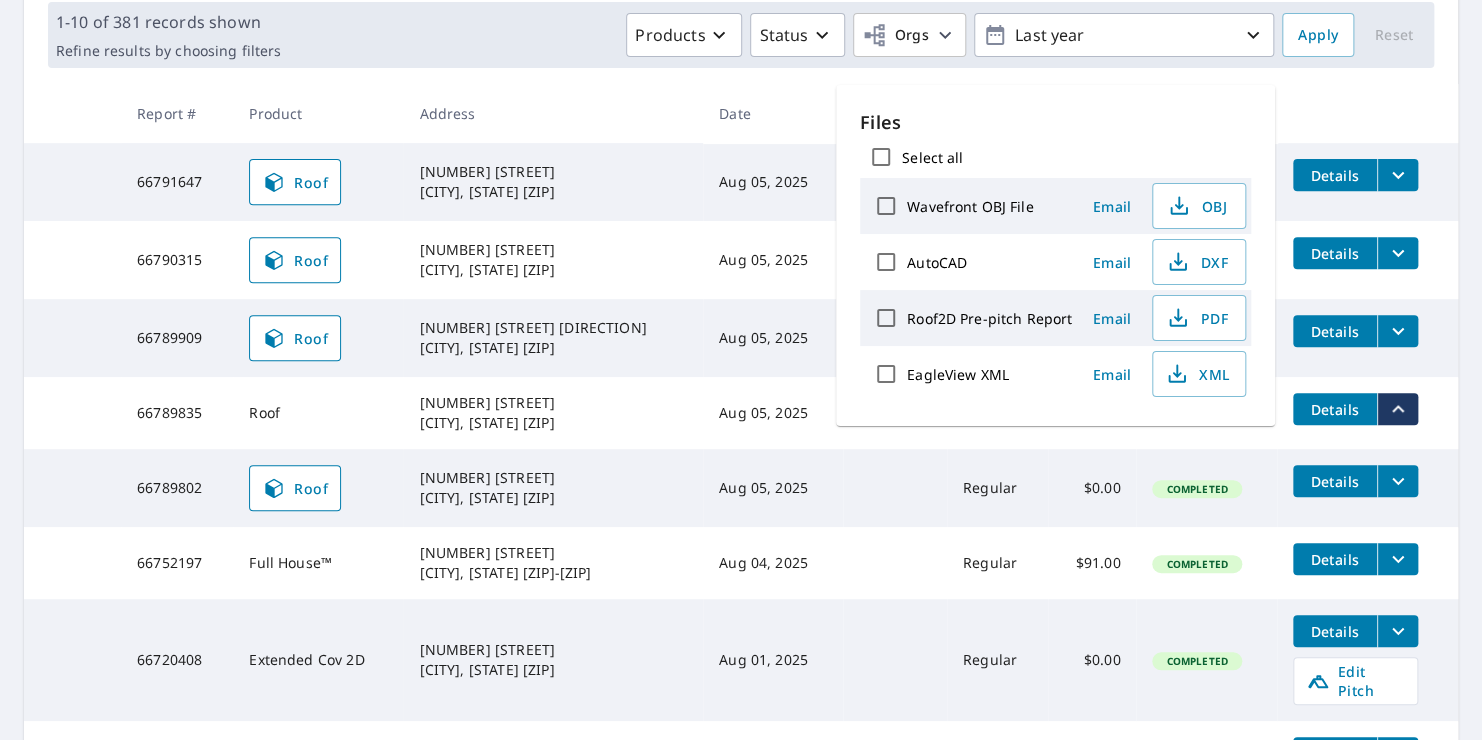 click on "Roof" at bounding box center (318, 413) 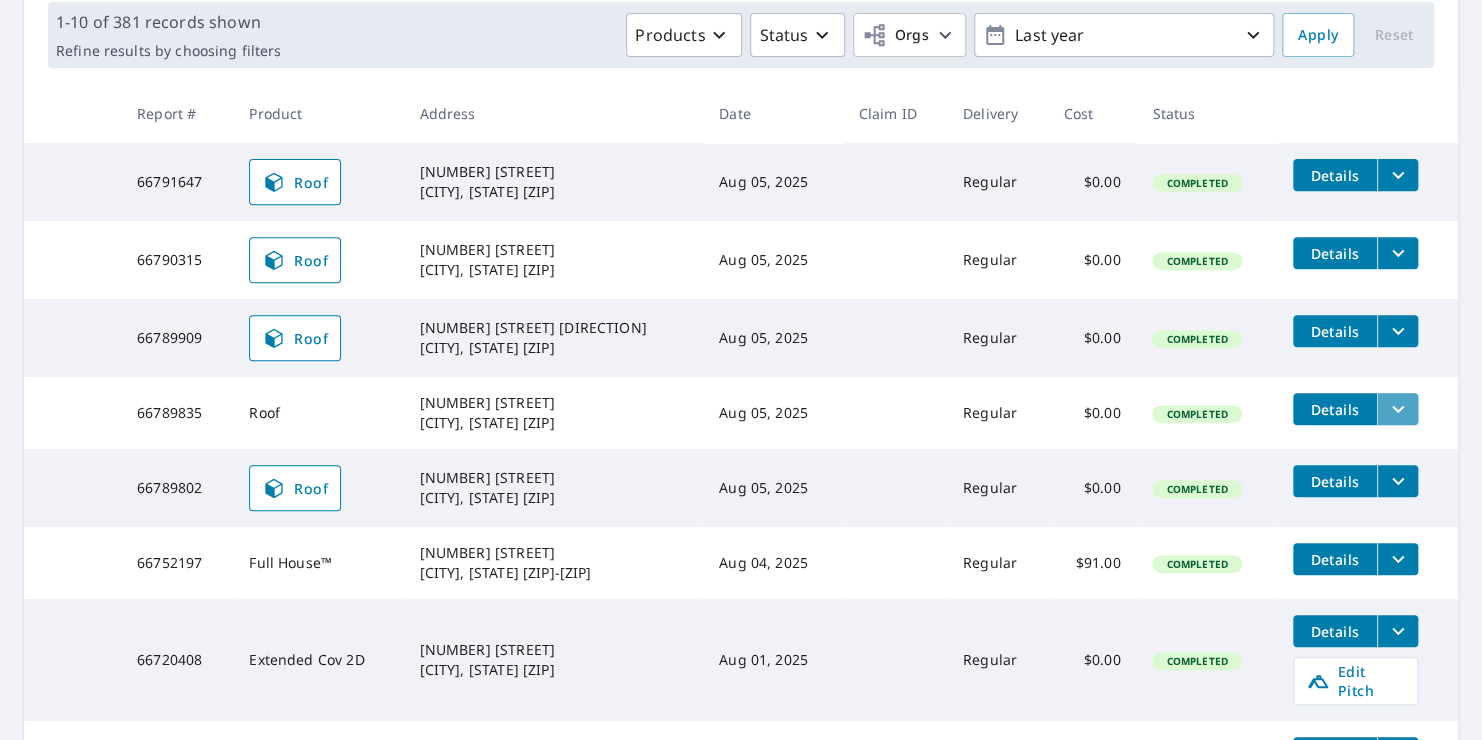 click at bounding box center [1397, 409] 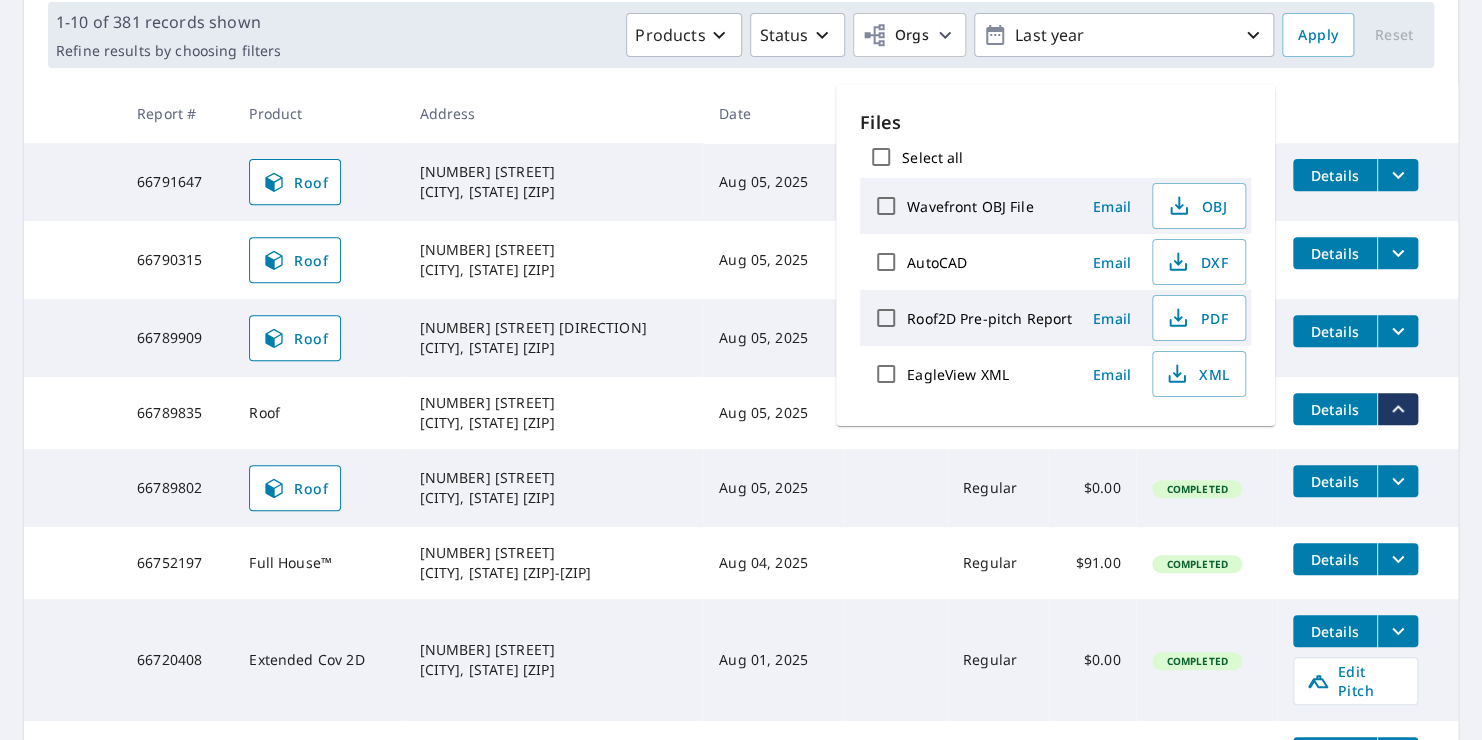 click on "Details" at bounding box center (1335, 409) 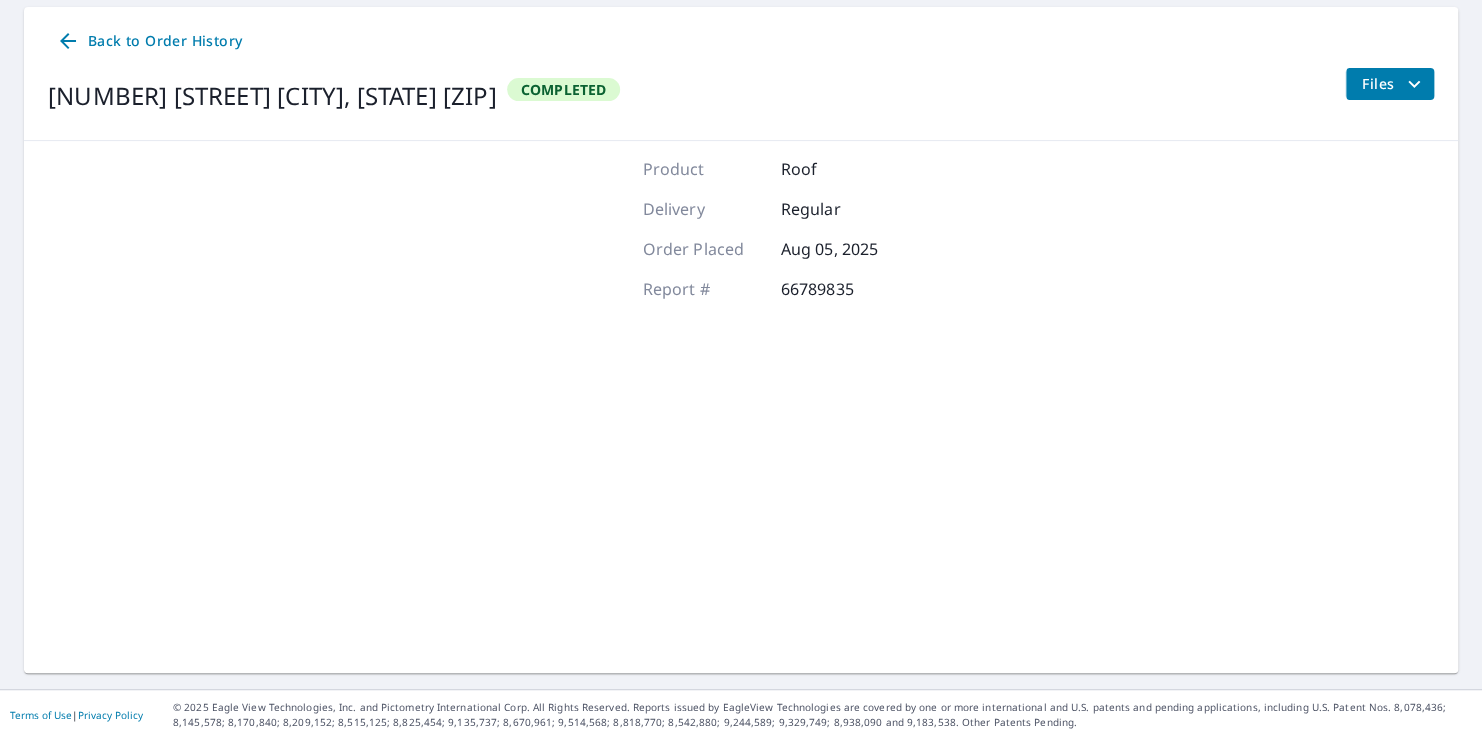 scroll, scrollTop: 192, scrollLeft: 0, axis: vertical 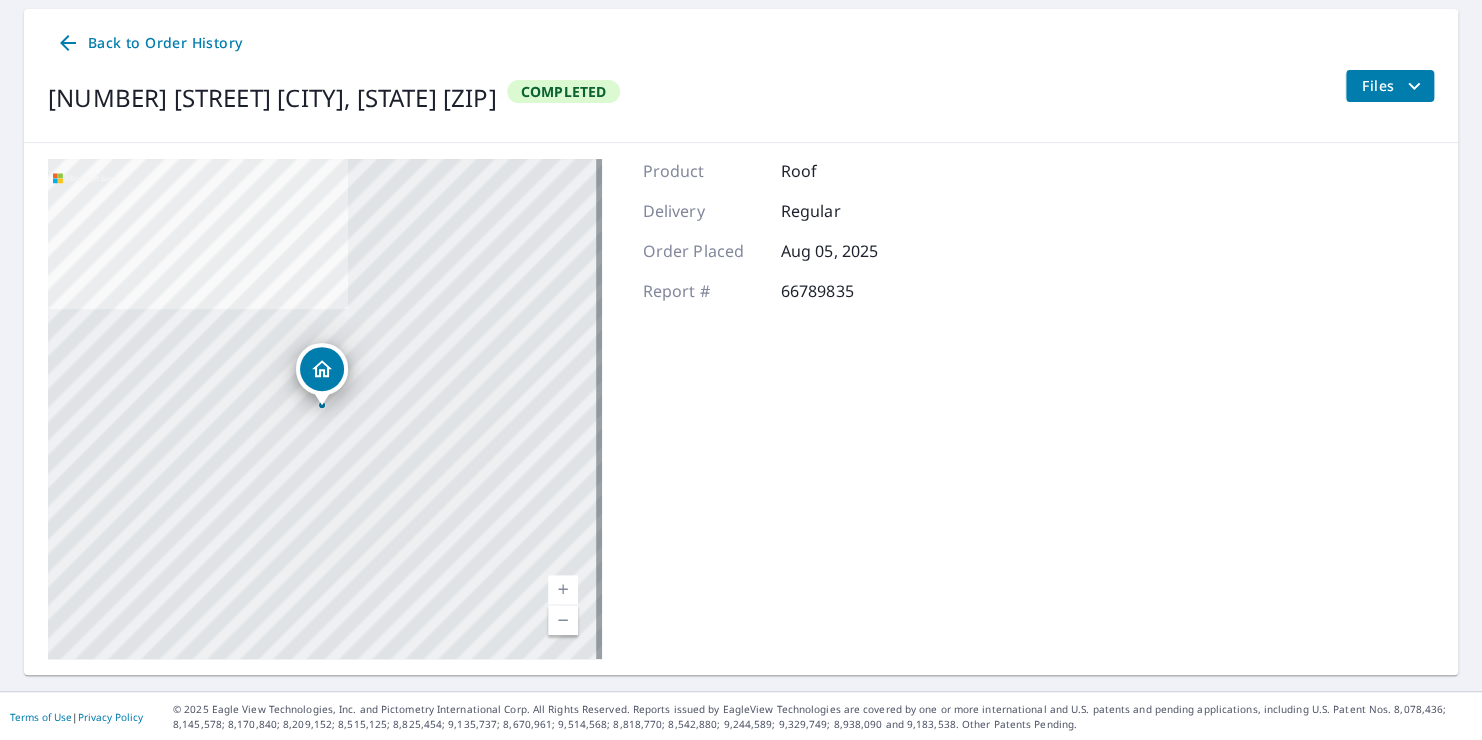 click 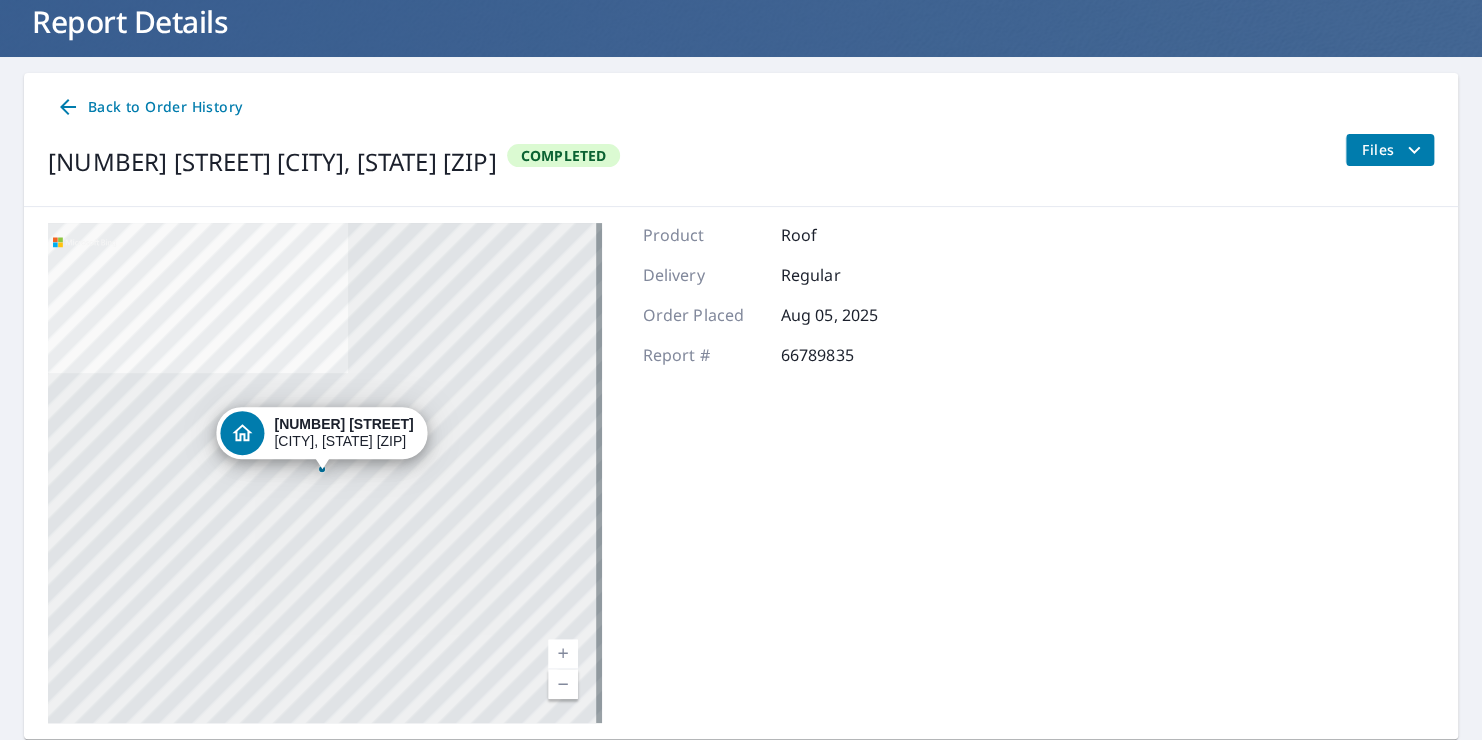 scroll, scrollTop: 92, scrollLeft: 0, axis: vertical 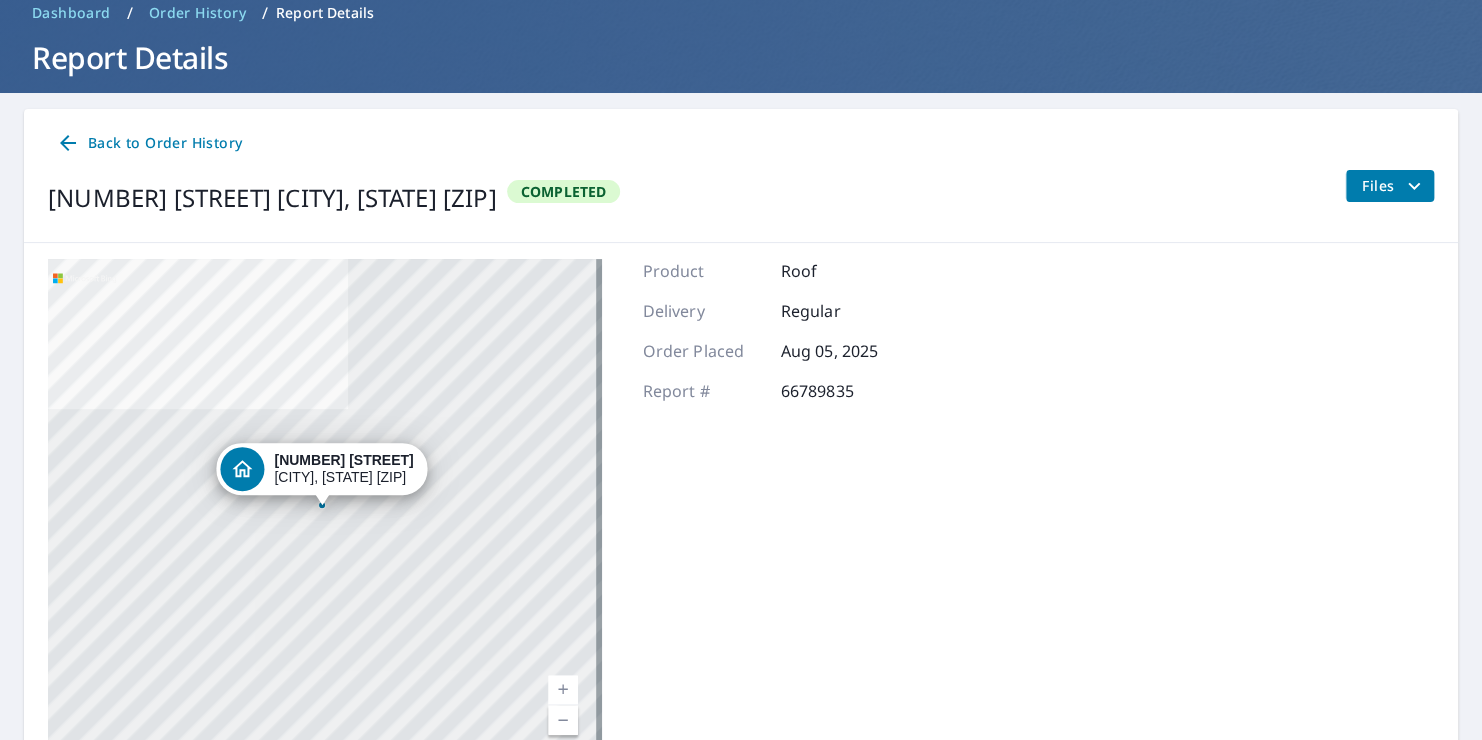 click on "Files" at bounding box center (1394, 186) 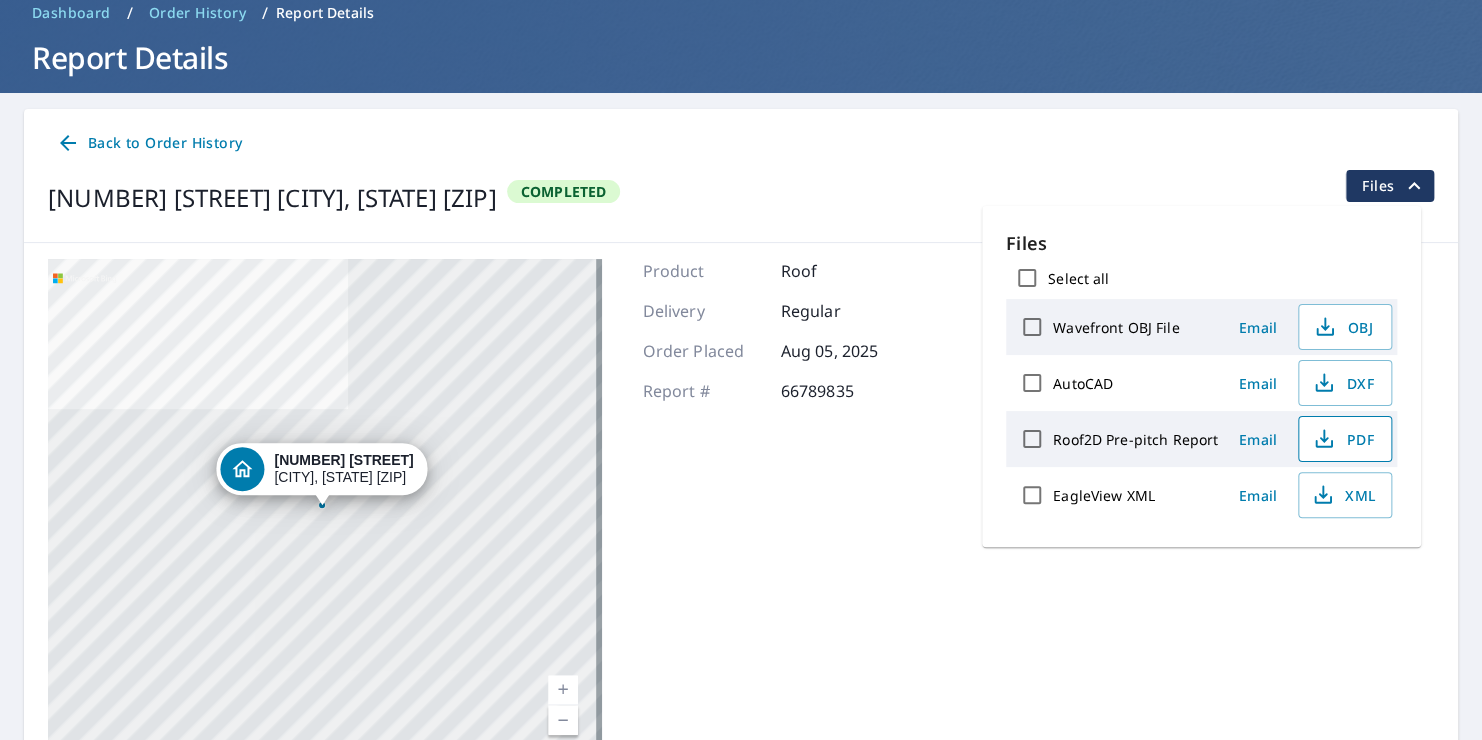 click on "PDF" at bounding box center (1343, 439) 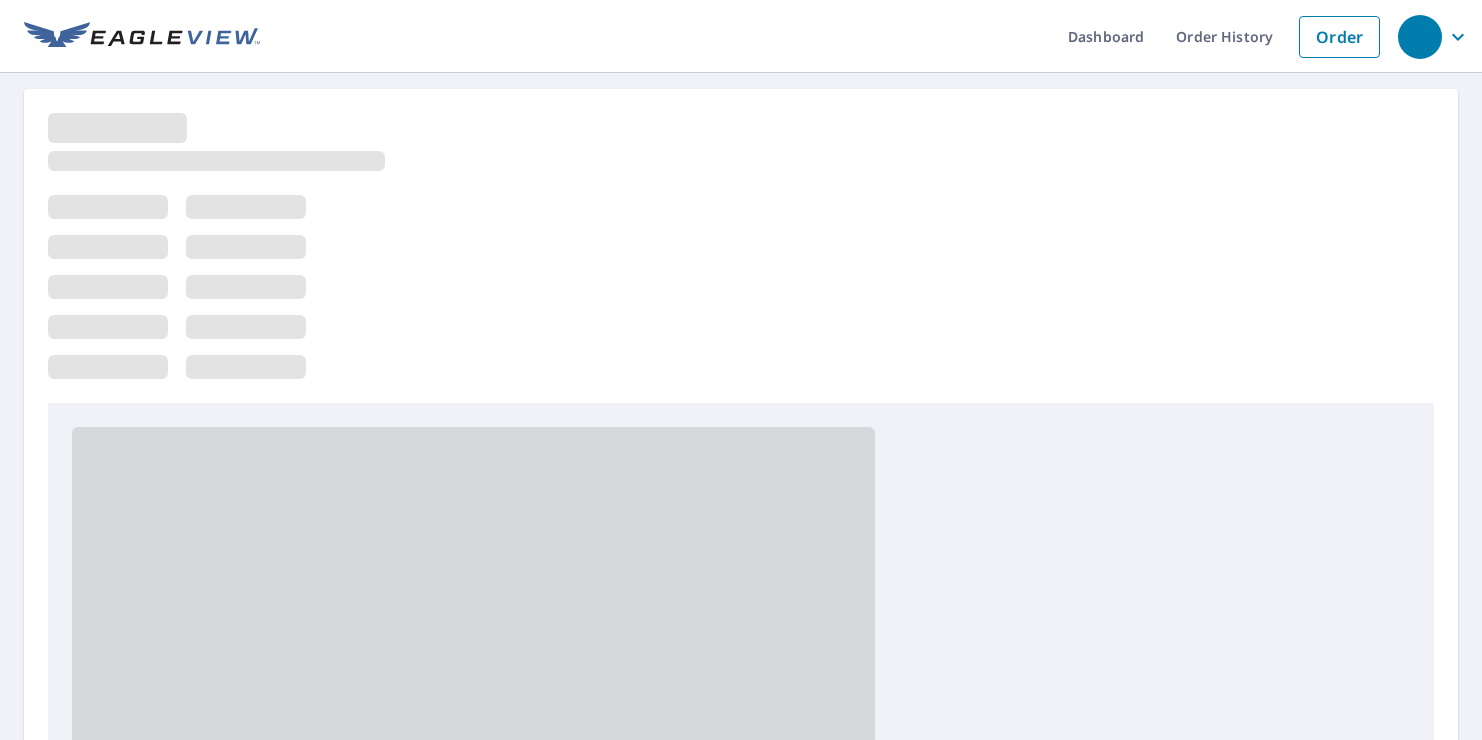 scroll, scrollTop: 0, scrollLeft: 0, axis: both 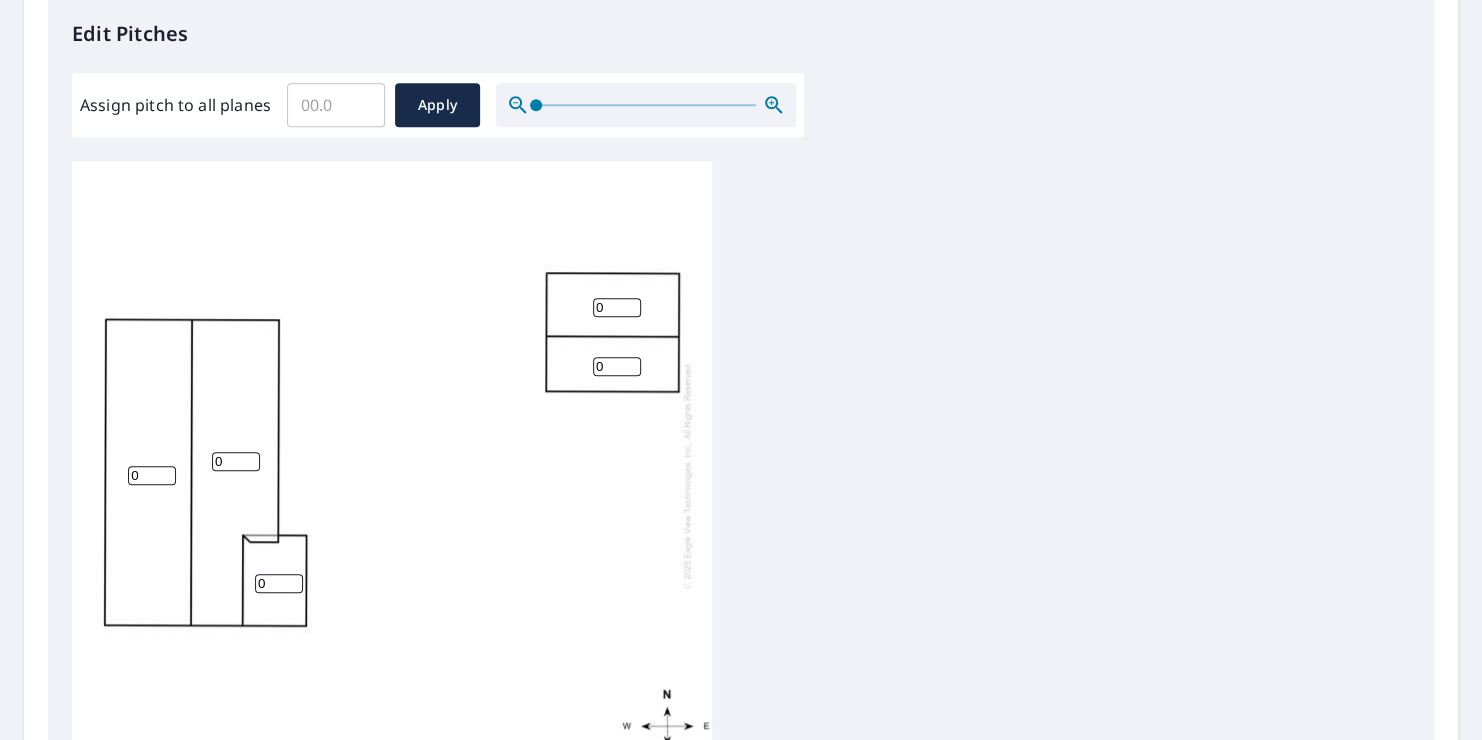 drag, startPoint x: 139, startPoint y: 463, endPoint x: 110, endPoint y: 472, distance: 30.364452 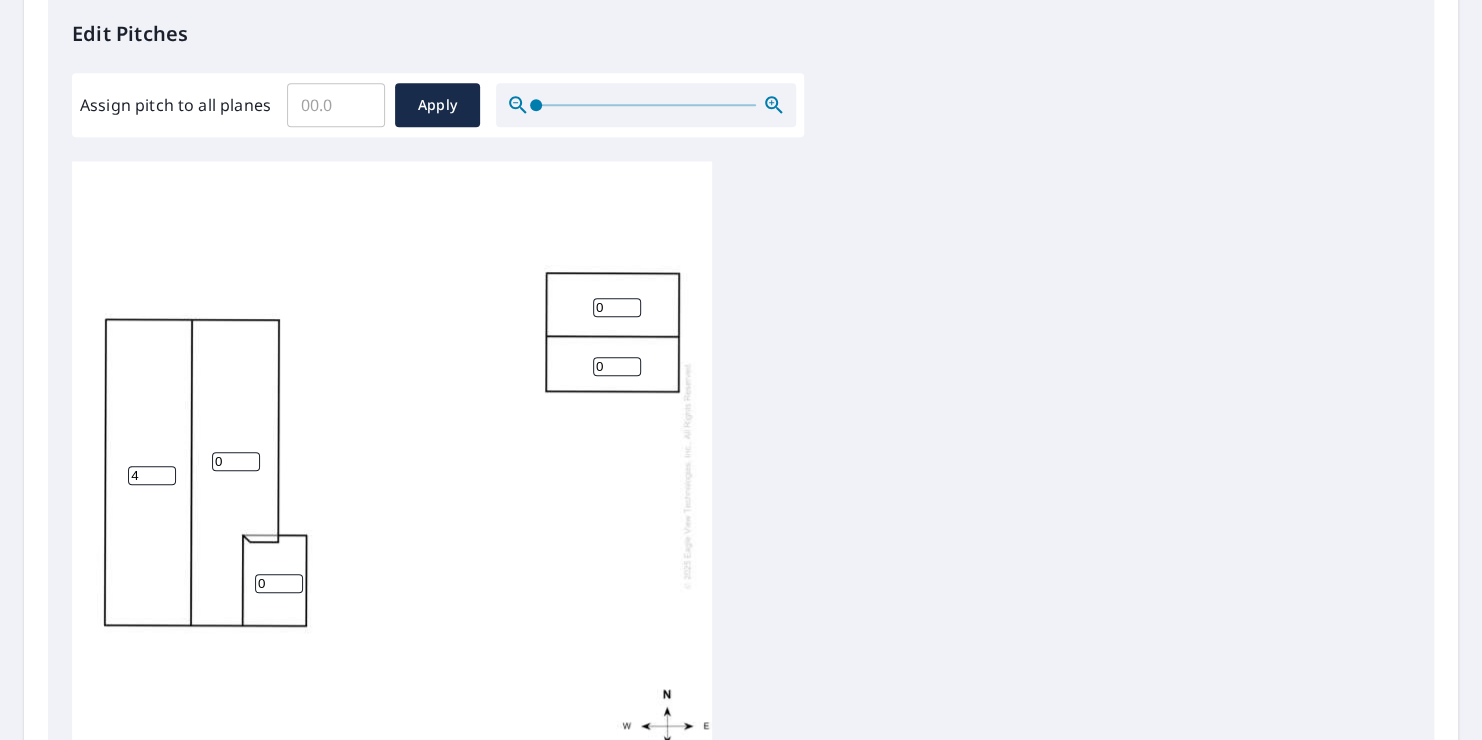 type on "4" 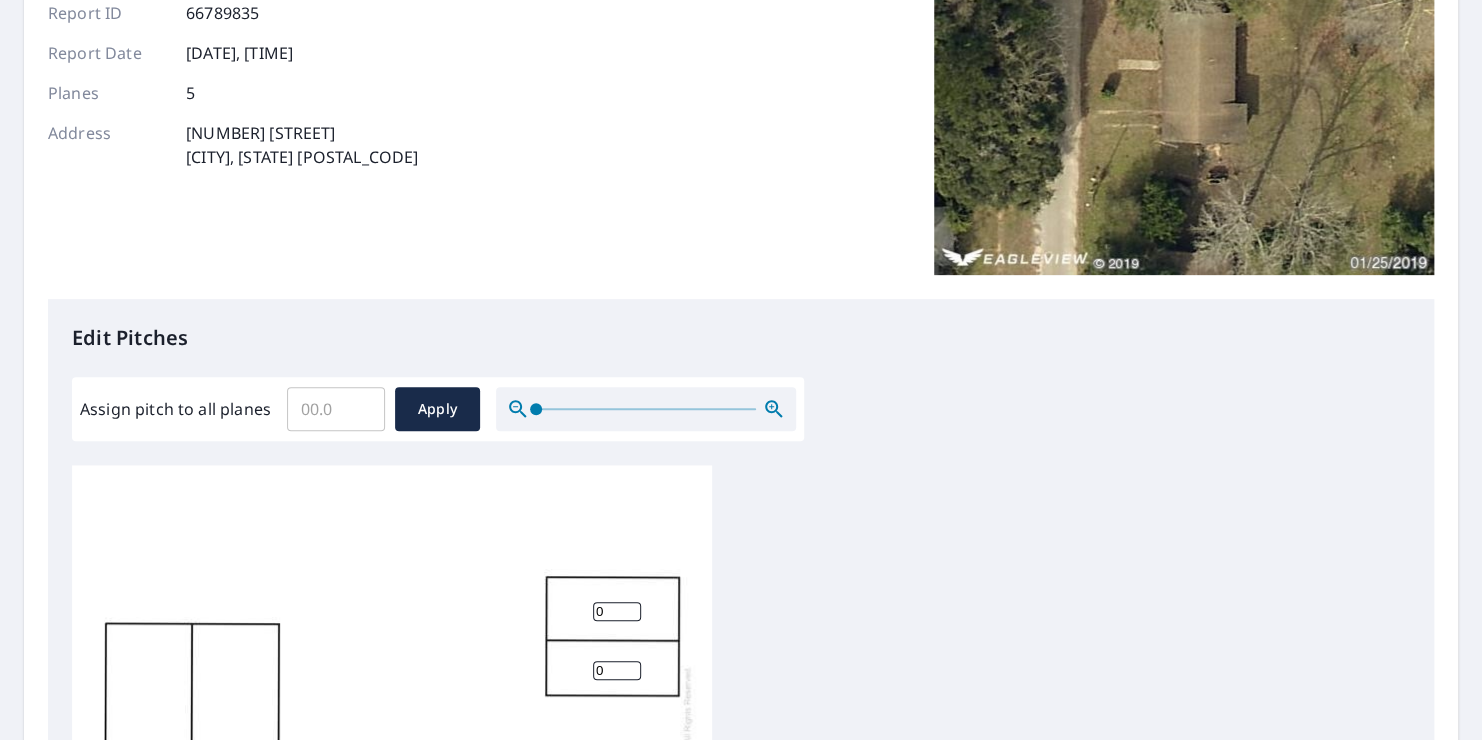 scroll, scrollTop: 242, scrollLeft: 0, axis: vertical 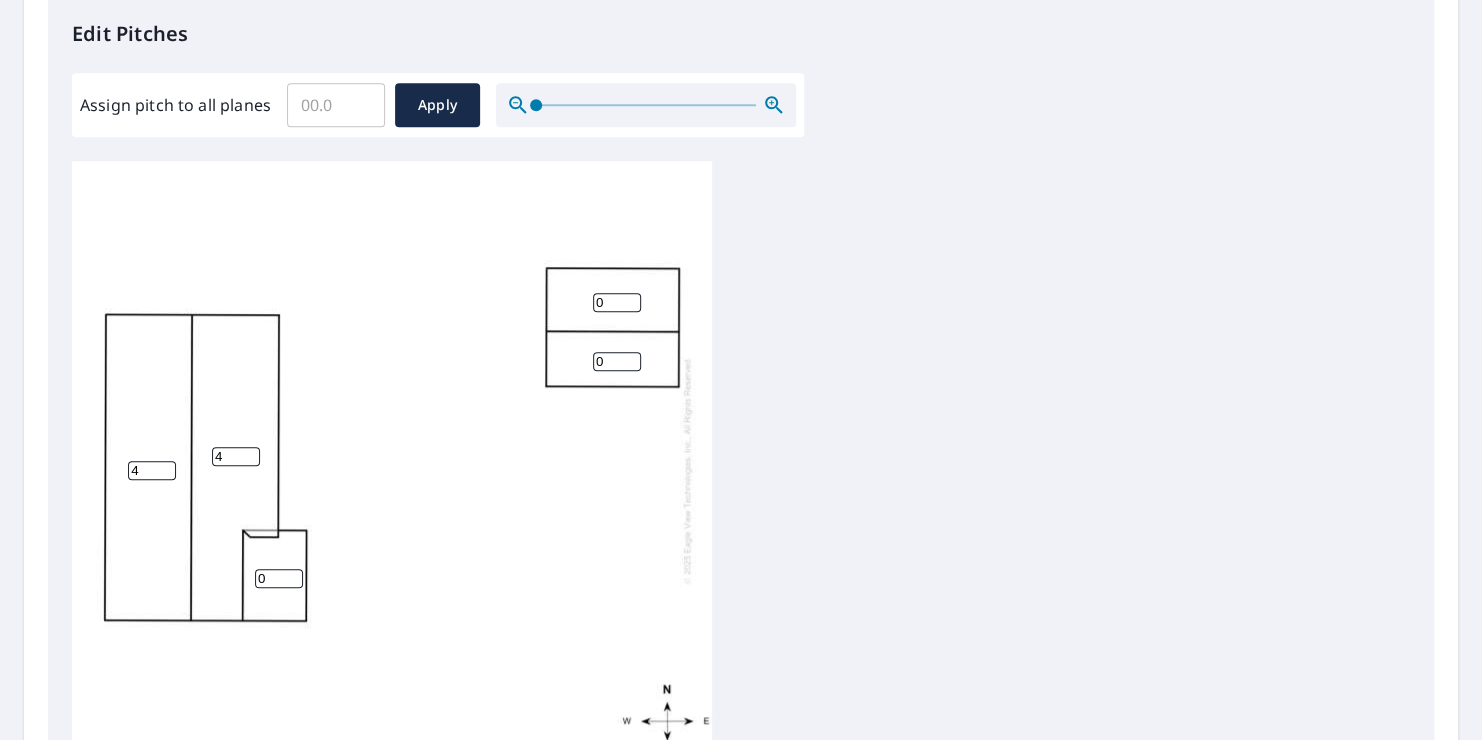 type on "4" 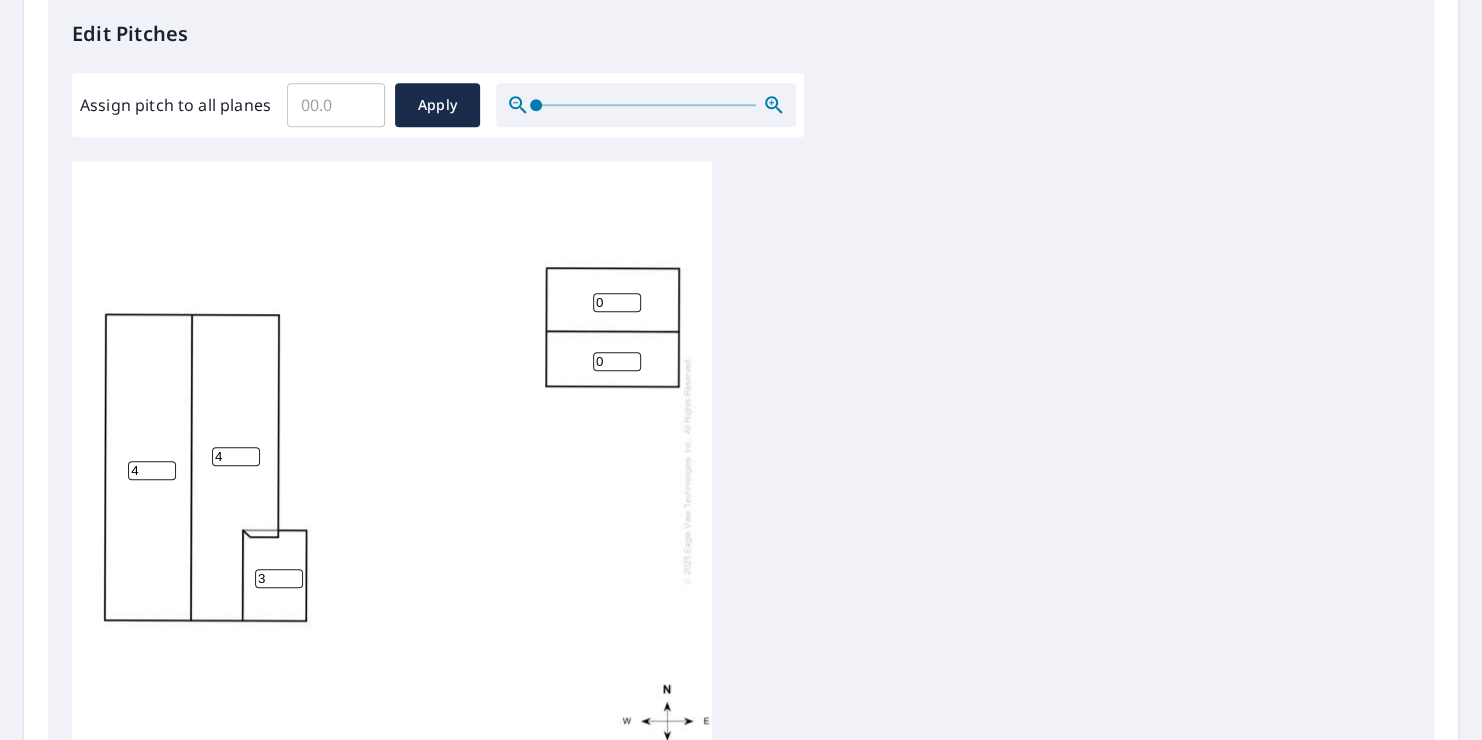 scroll, scrollTop: 20, scrollLeft: 0, axis: vertical 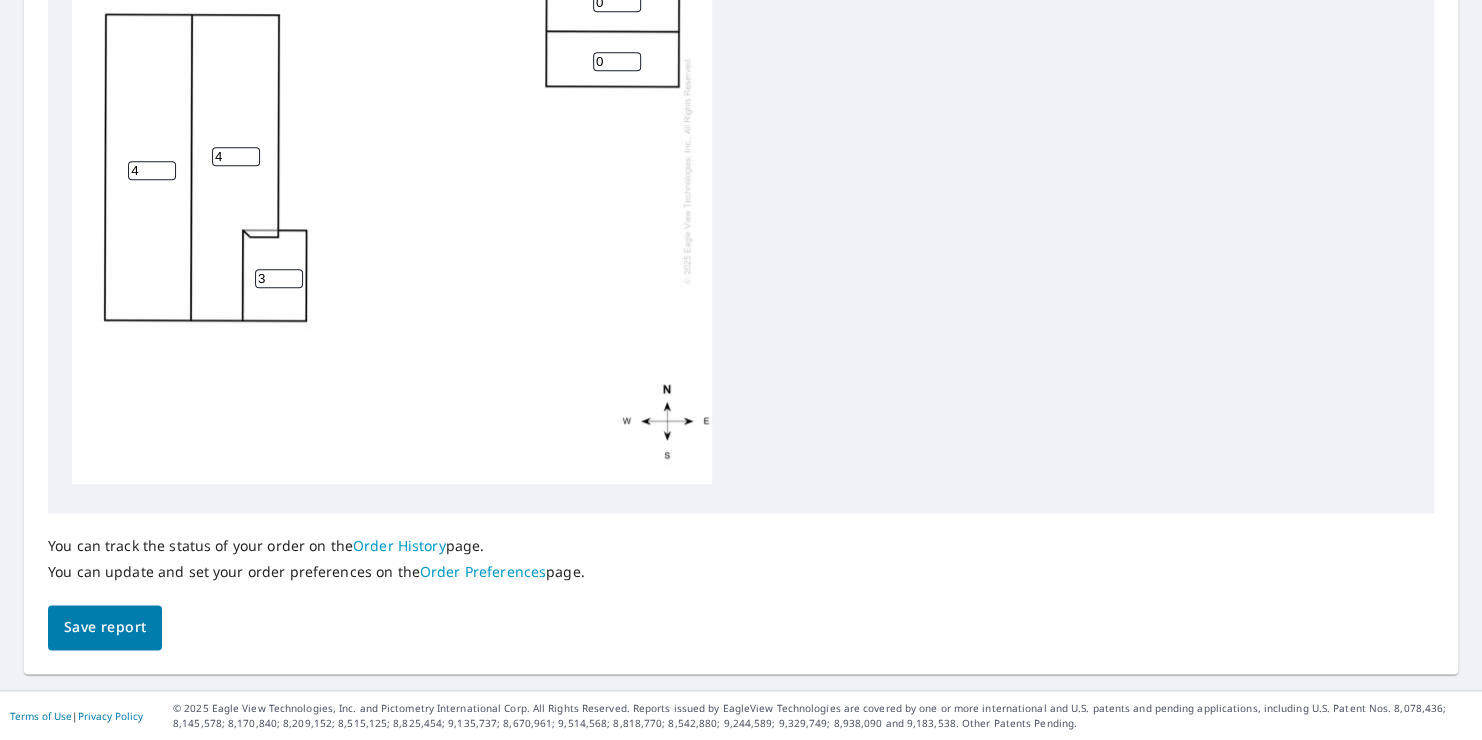 type on "3" 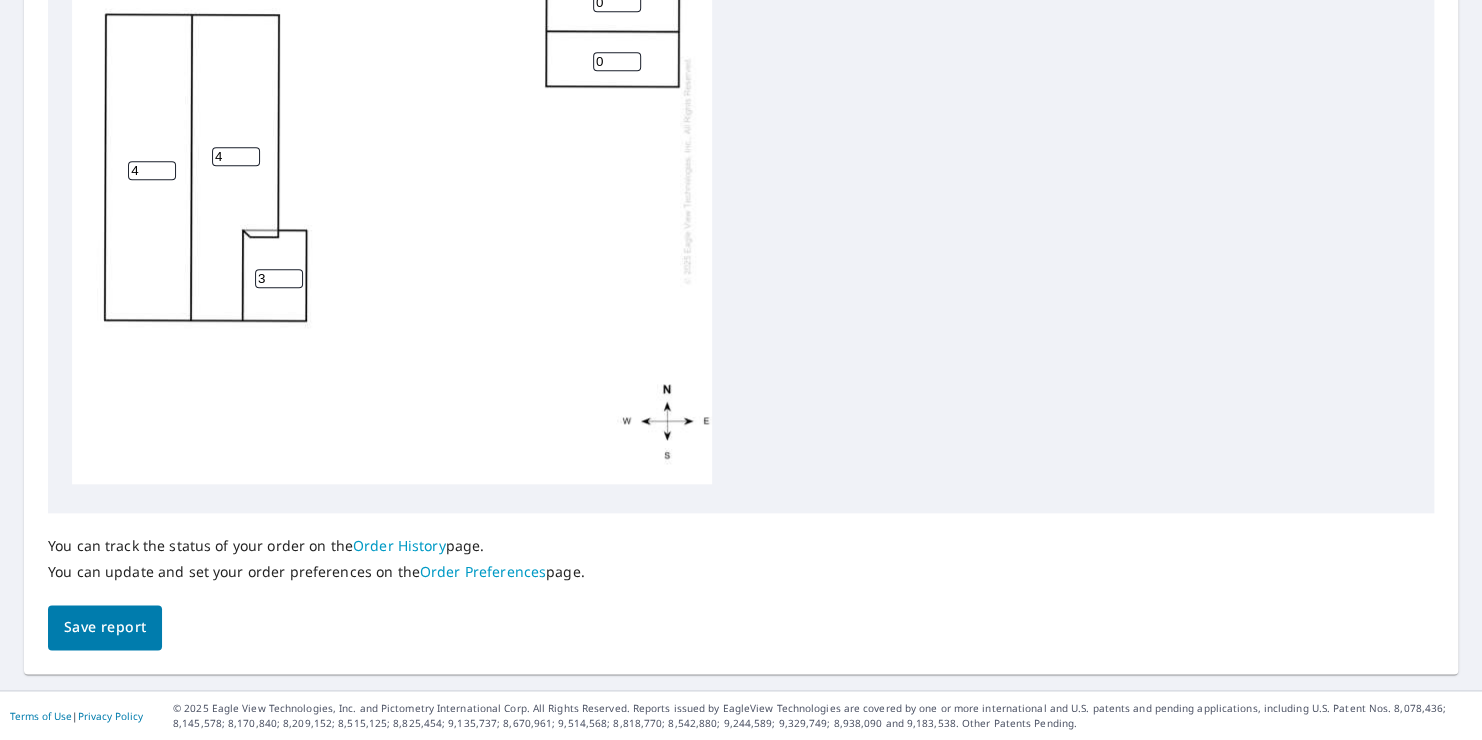 click on "You can track the status of your order on the  Order History  page. You can update and set your order preferences on the  Order Preferences  page." at bounding box center [316, 559] 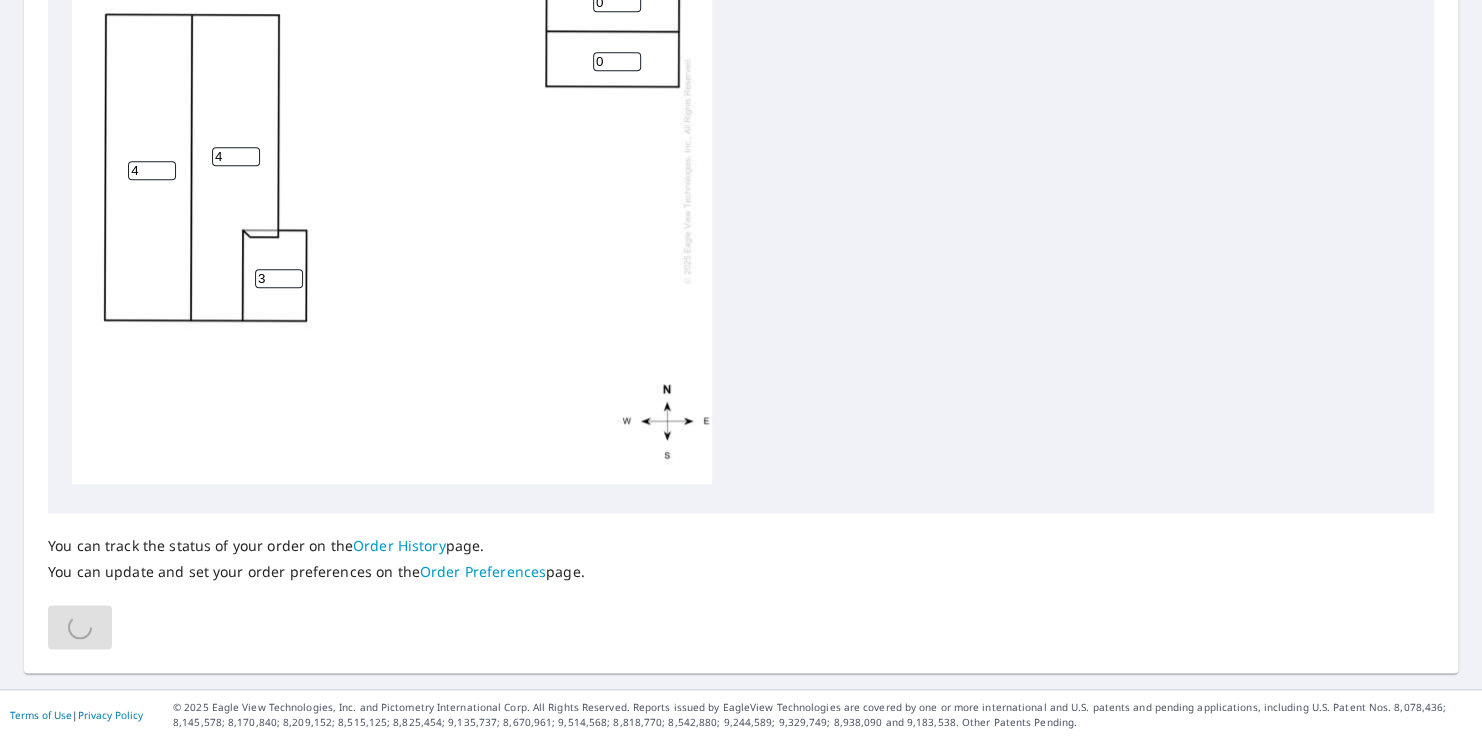 scroll, scrollTop: 841, scrollLeft: 0, axis: vertical 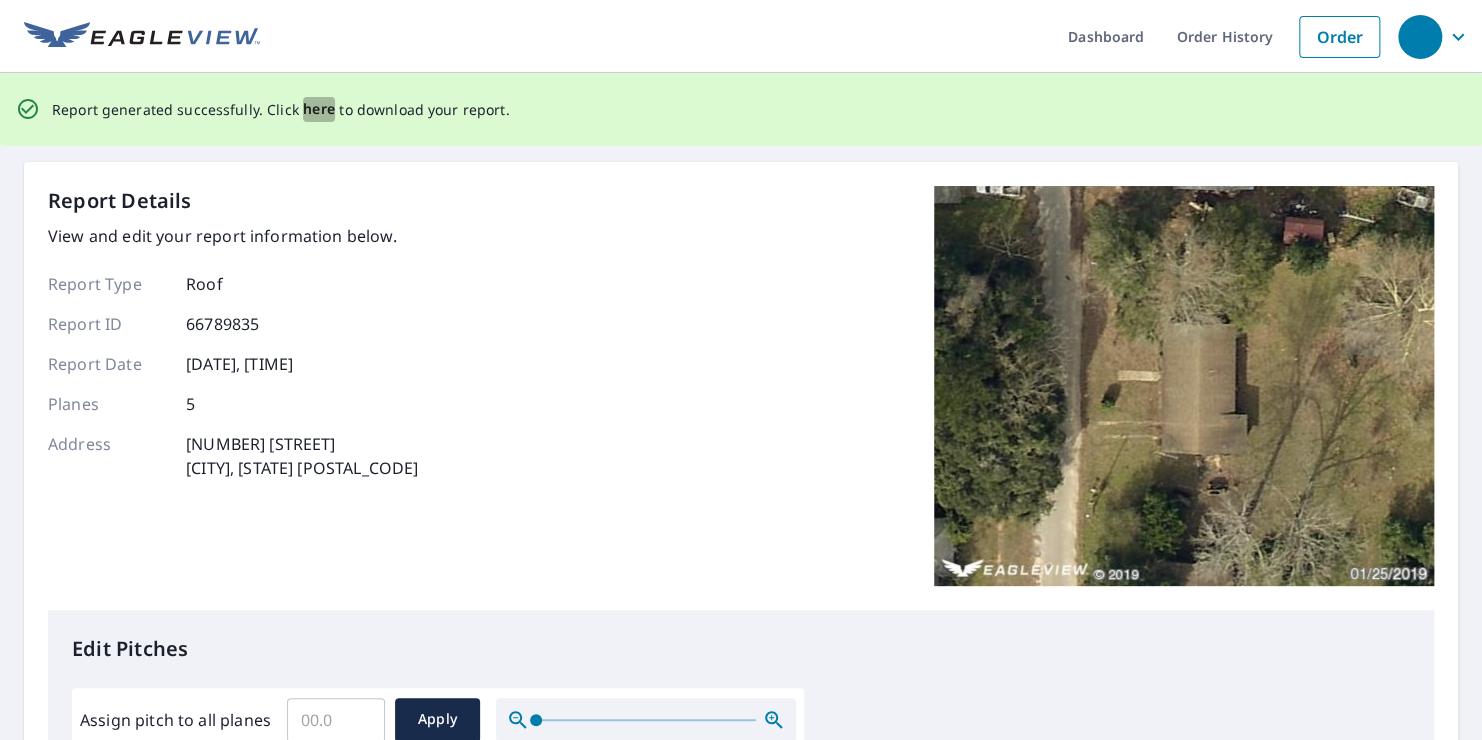click on "here" at bounding box center [319, 109] 